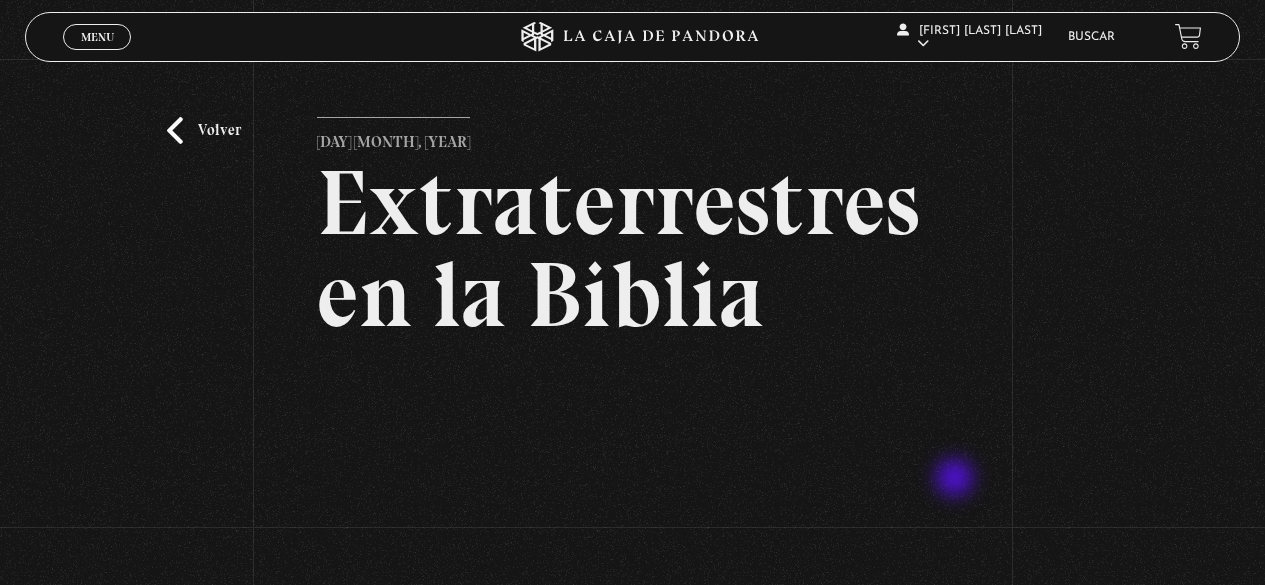 scroll, scrollTop: 198, scrollLeft: 0, axis: vertical 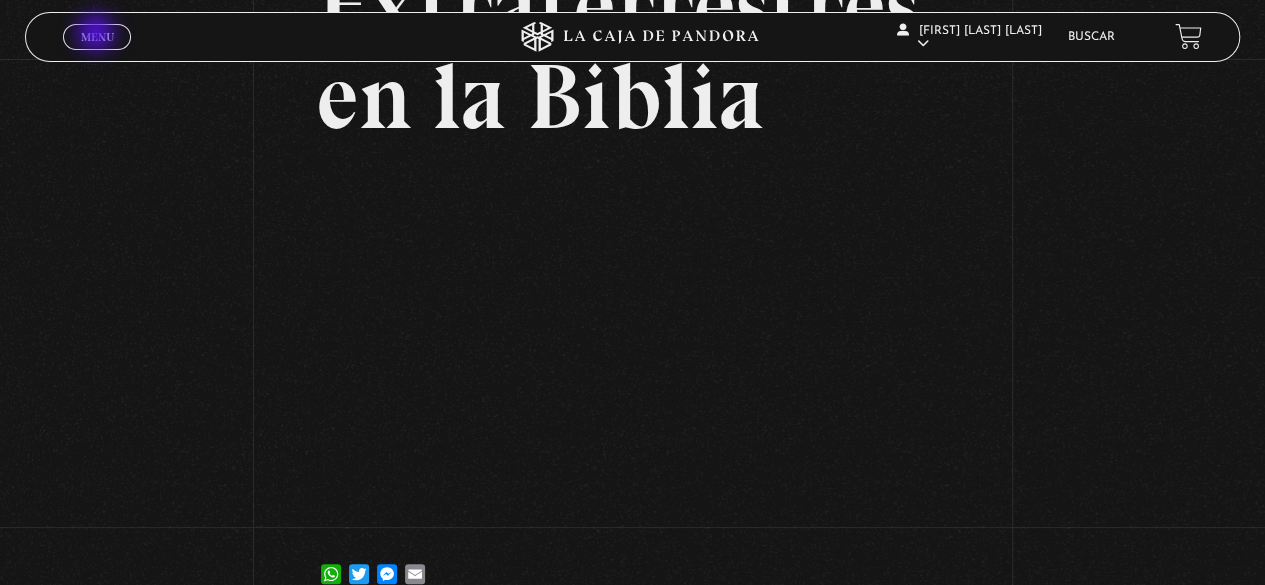 click on "Menu" at bounding box center [97, 37] 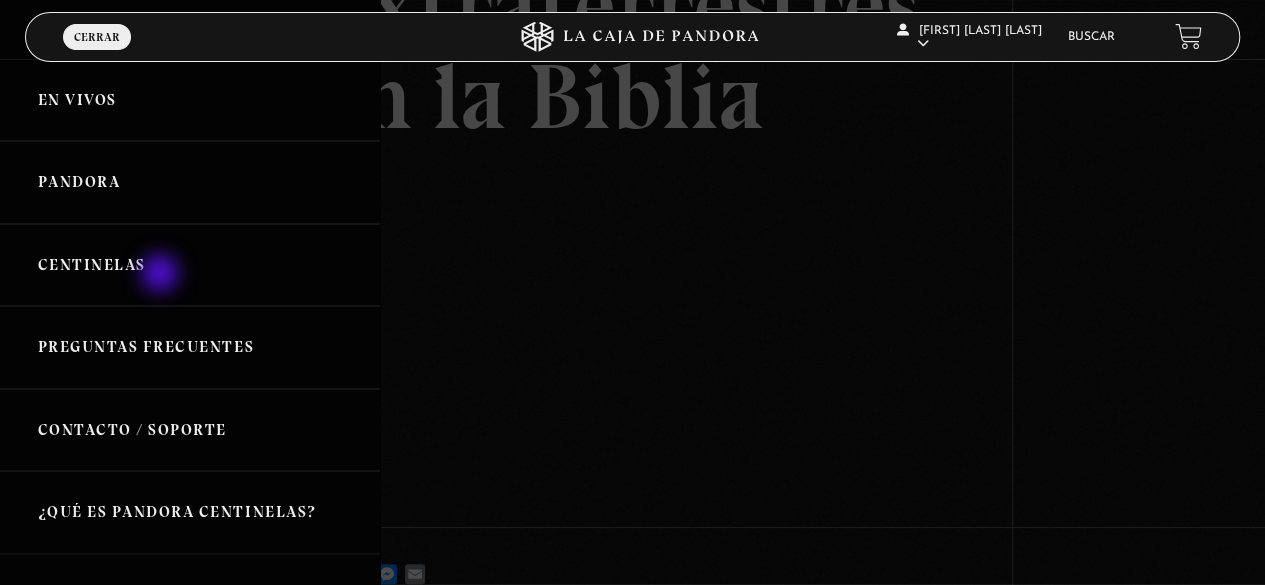 click on "Centinelas" at bounding box center [190, 265] 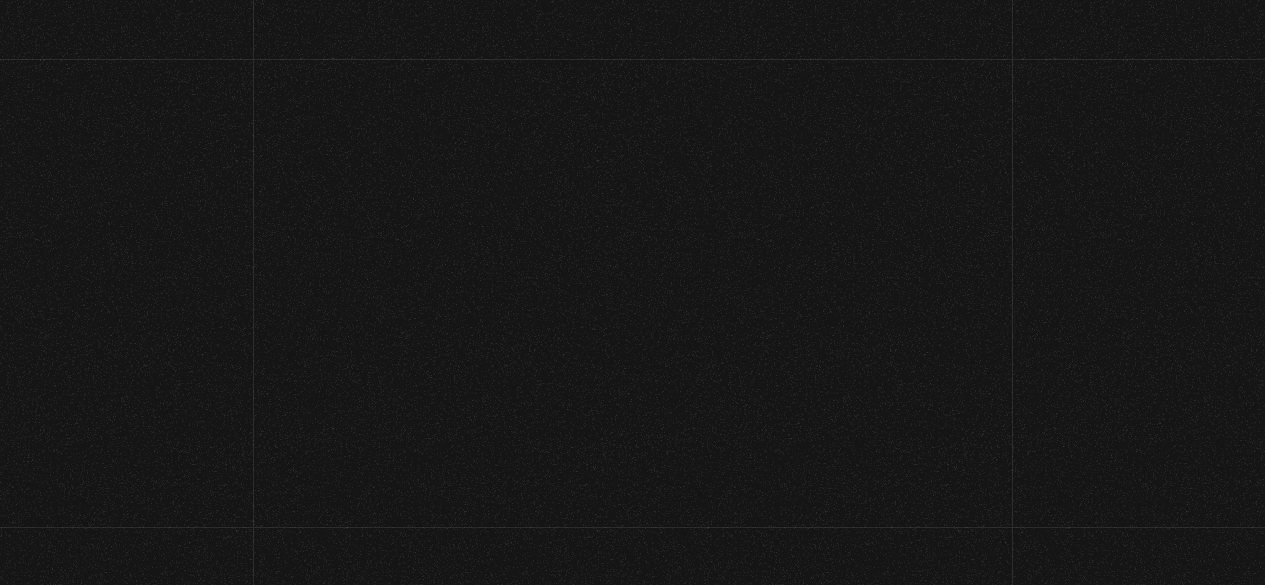 scroll, scrollTop: 0, scrollLeft: 0, axis: both 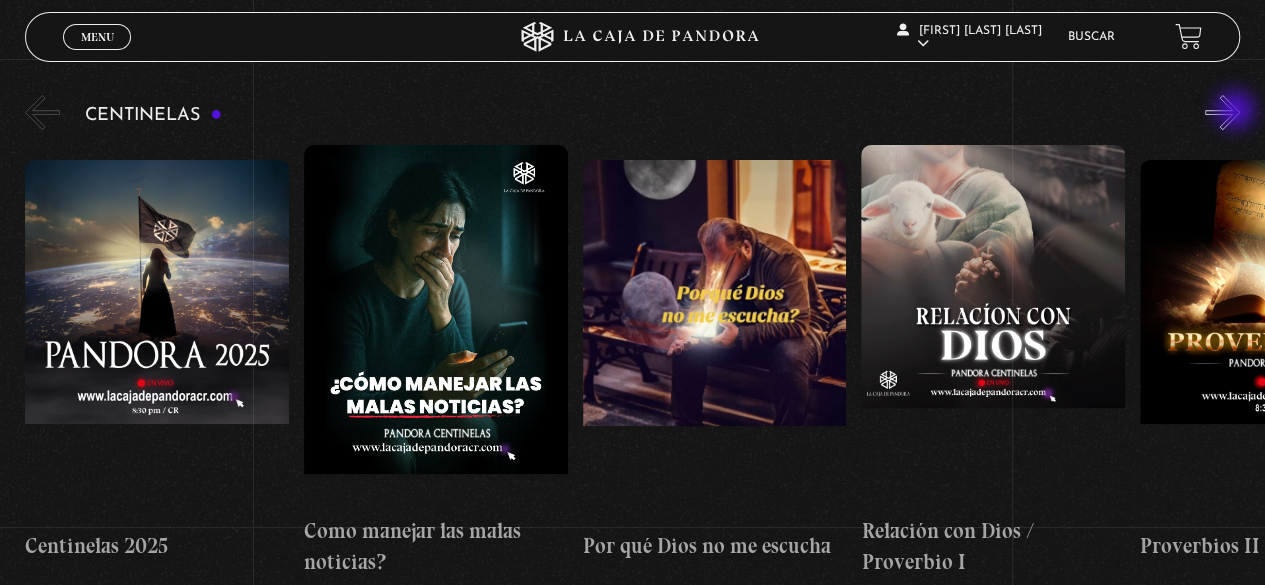click on "»" at bounding box center [1222, 112] 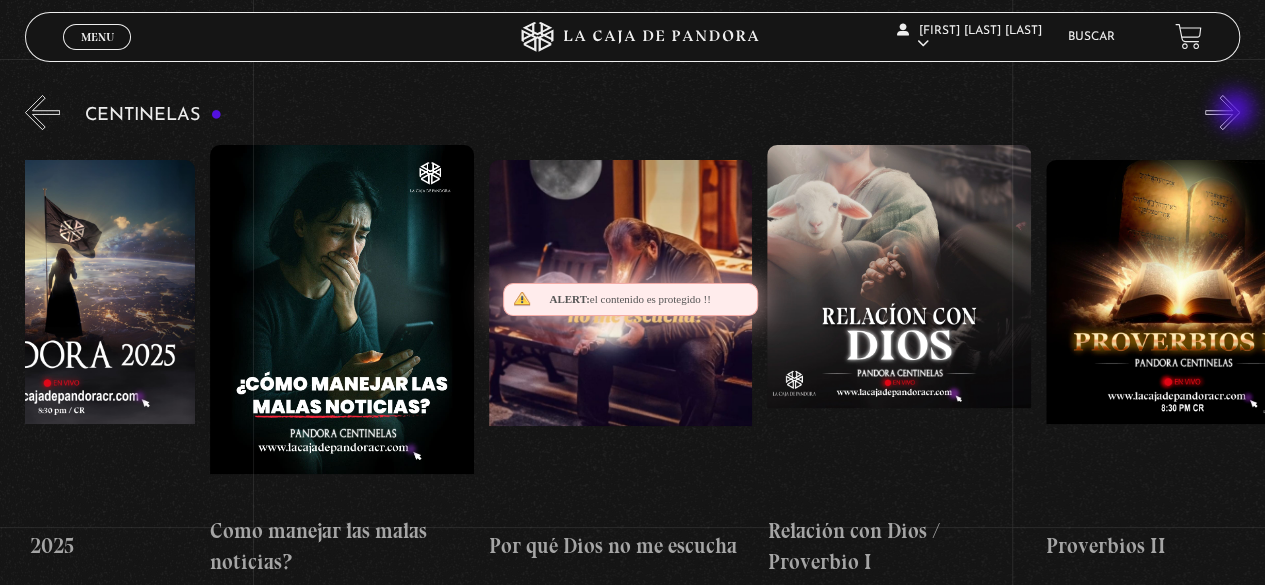click on "»" at bounding box center (1222, 112) 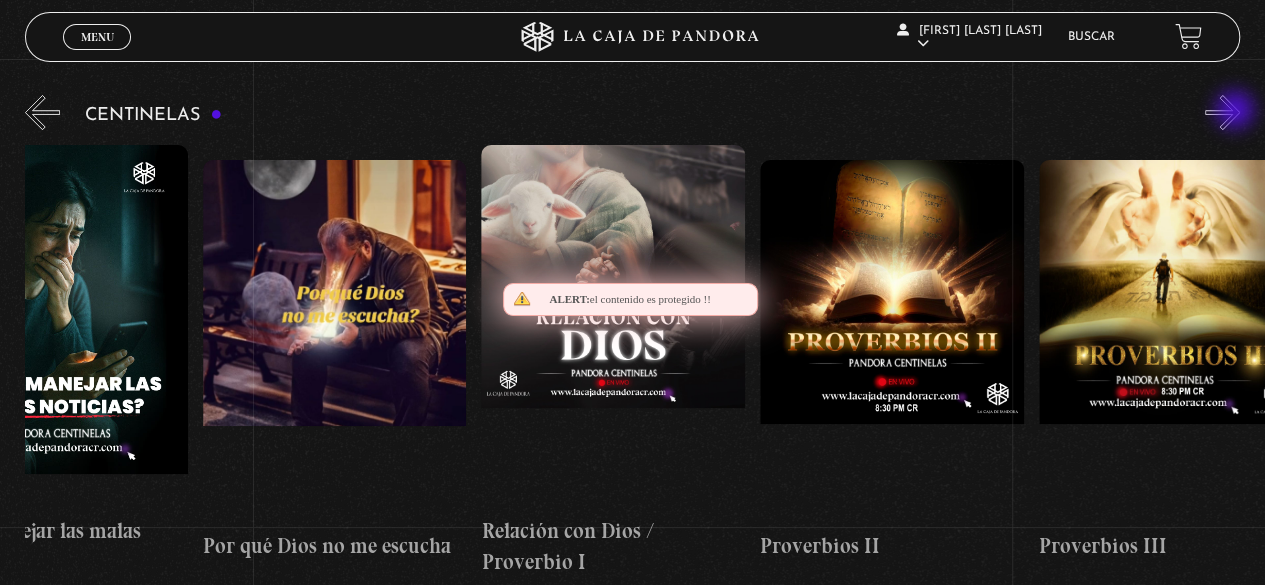 click on "»" at bounding box center (1222, 112) 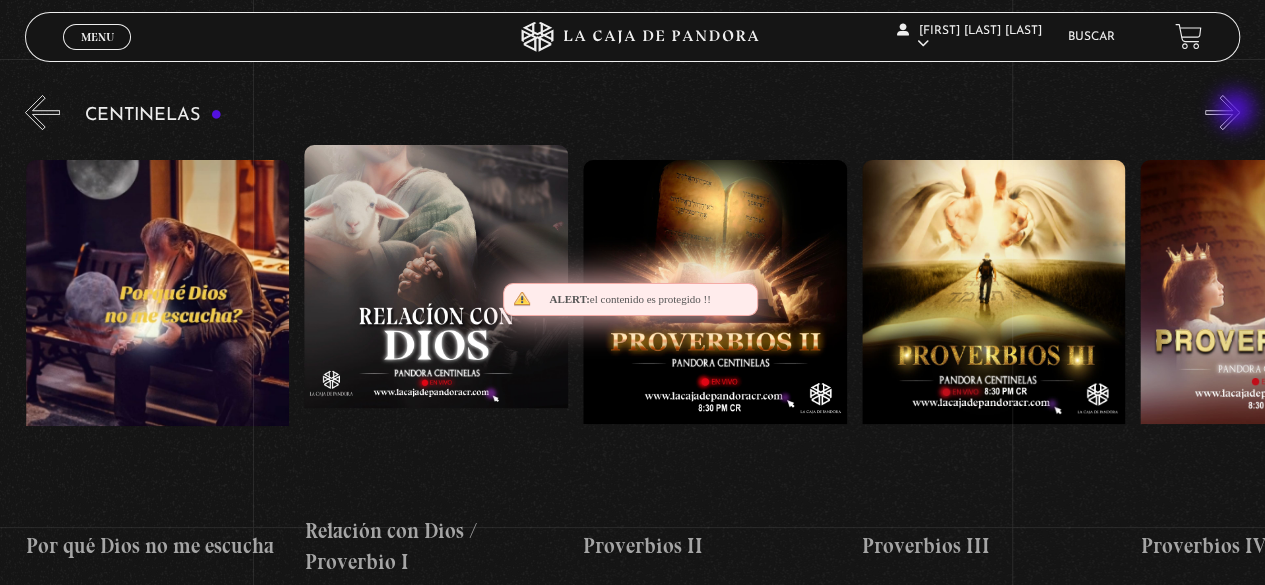 click on "»" at bounding box center [1222, 112] 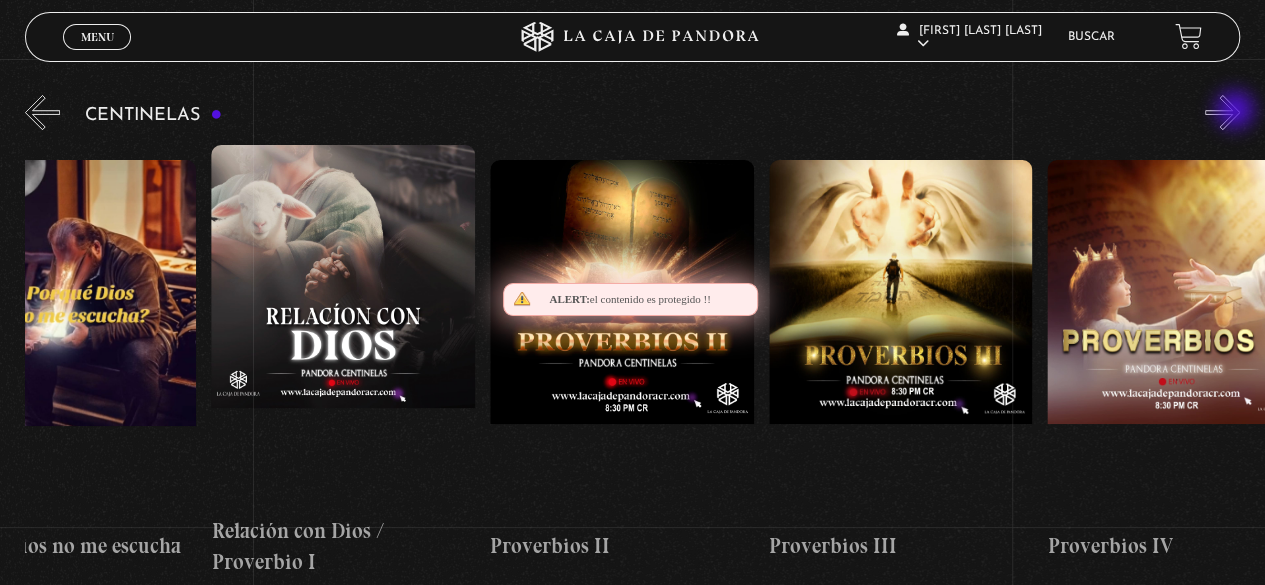 click on "»" at bounding box center (1222, 112) 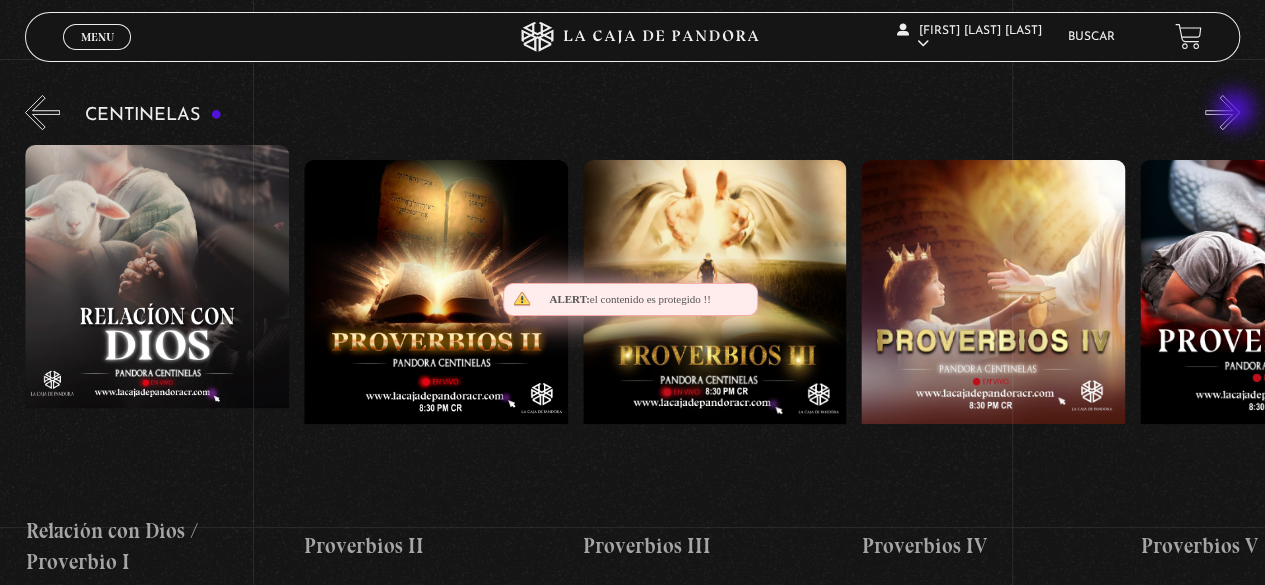 click on "»" at bounding box center (1222, 112) 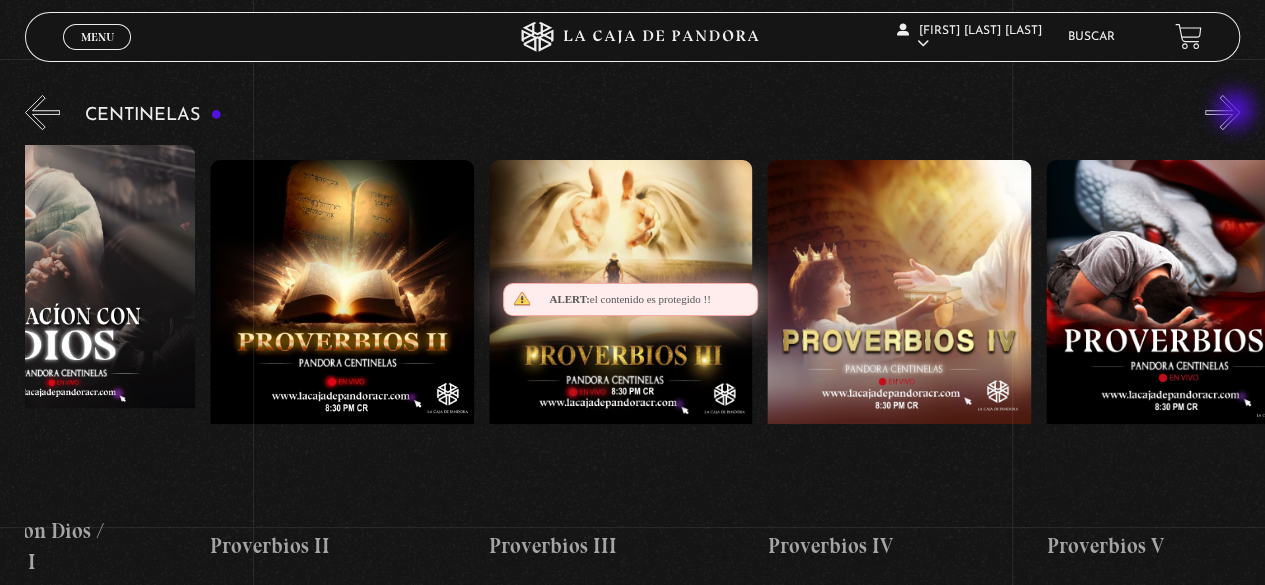 click on "»" at bounding box center (1222, 112) 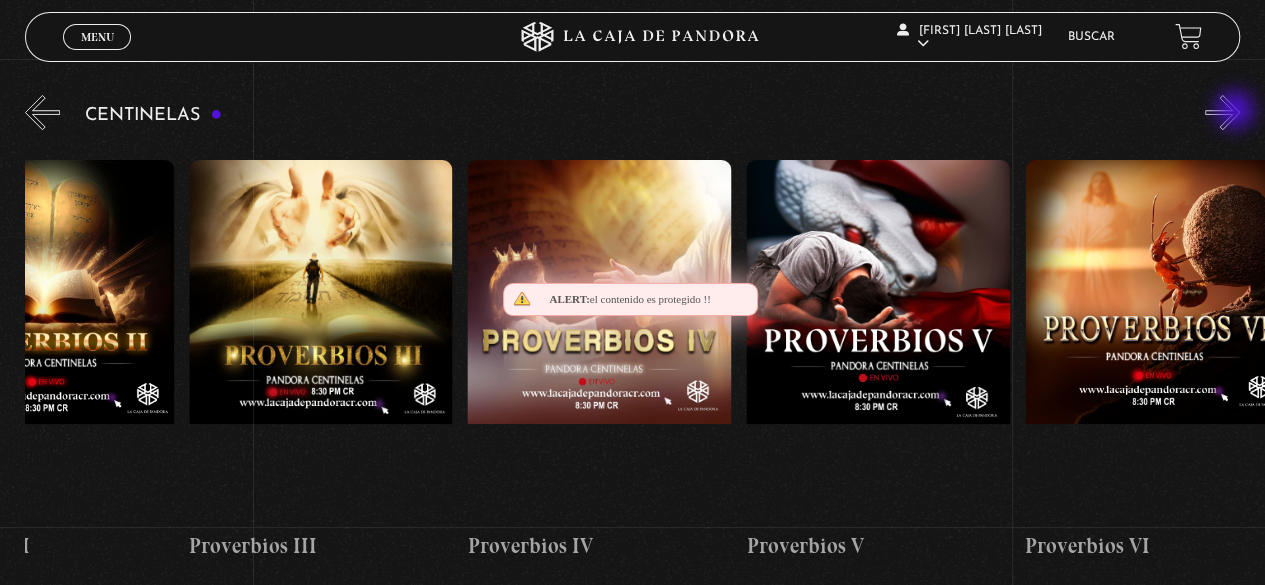 click on "»" at bounding box center (1222, 112) 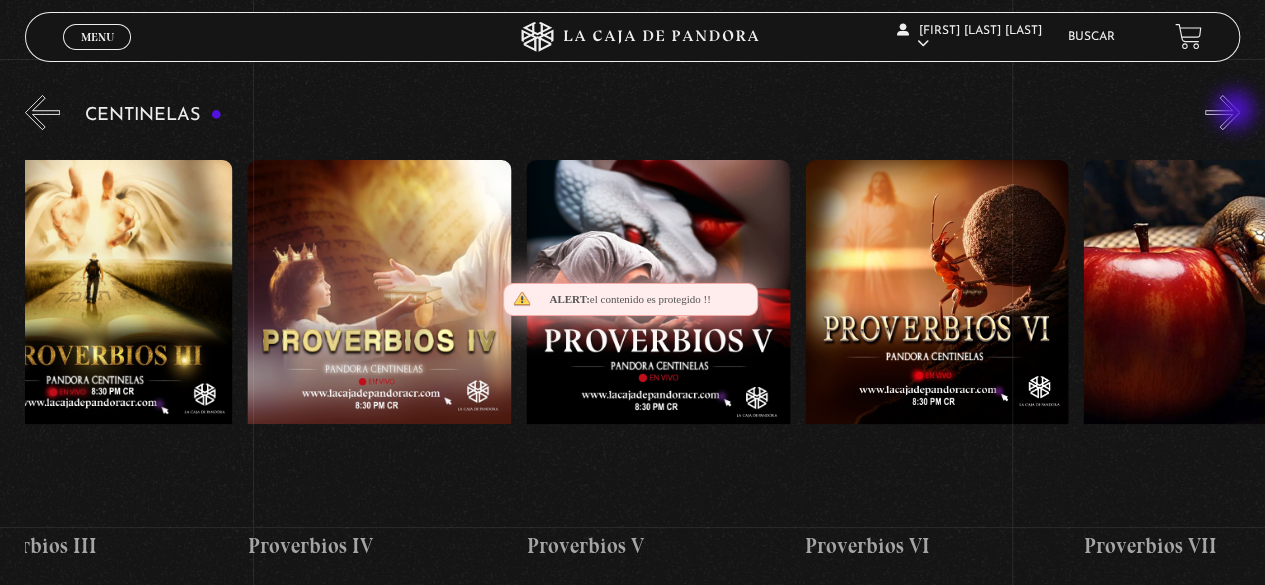 click on "»" at bounding box center [1222, 112] 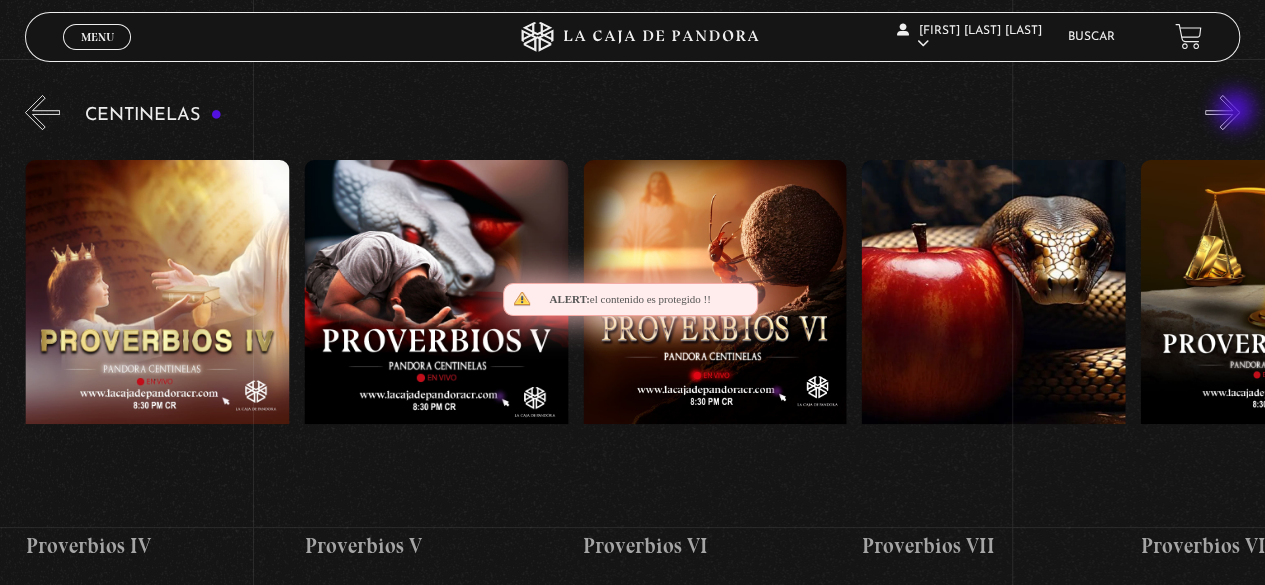 click on "»" at bounding box center [1222, 112] 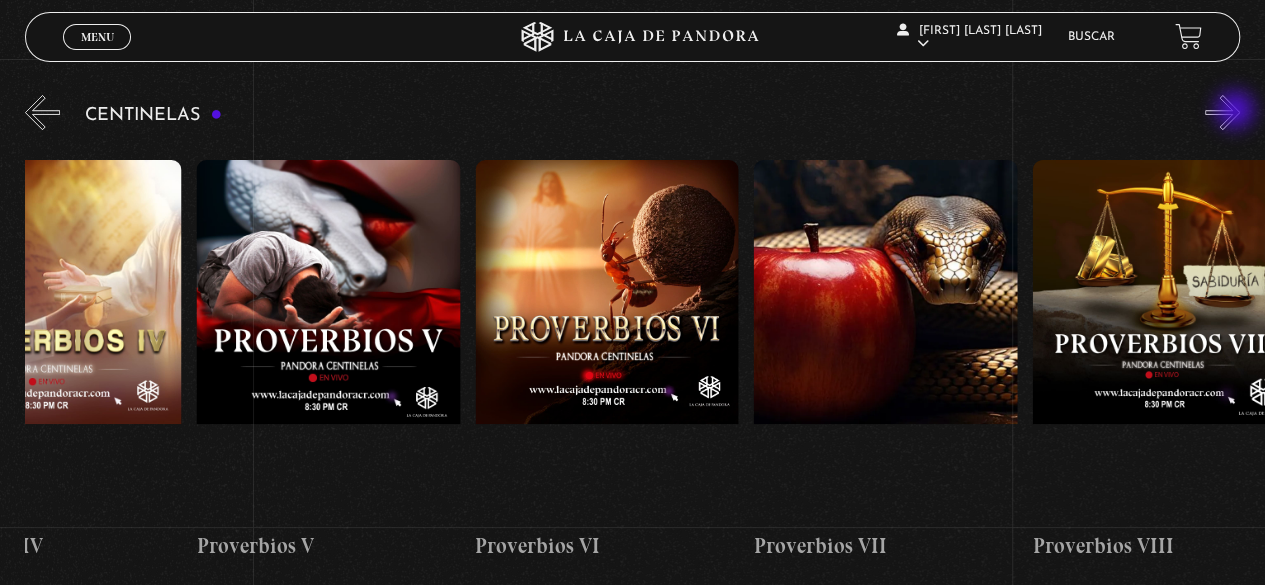 click on "»" at bounding box center [1222, 112] 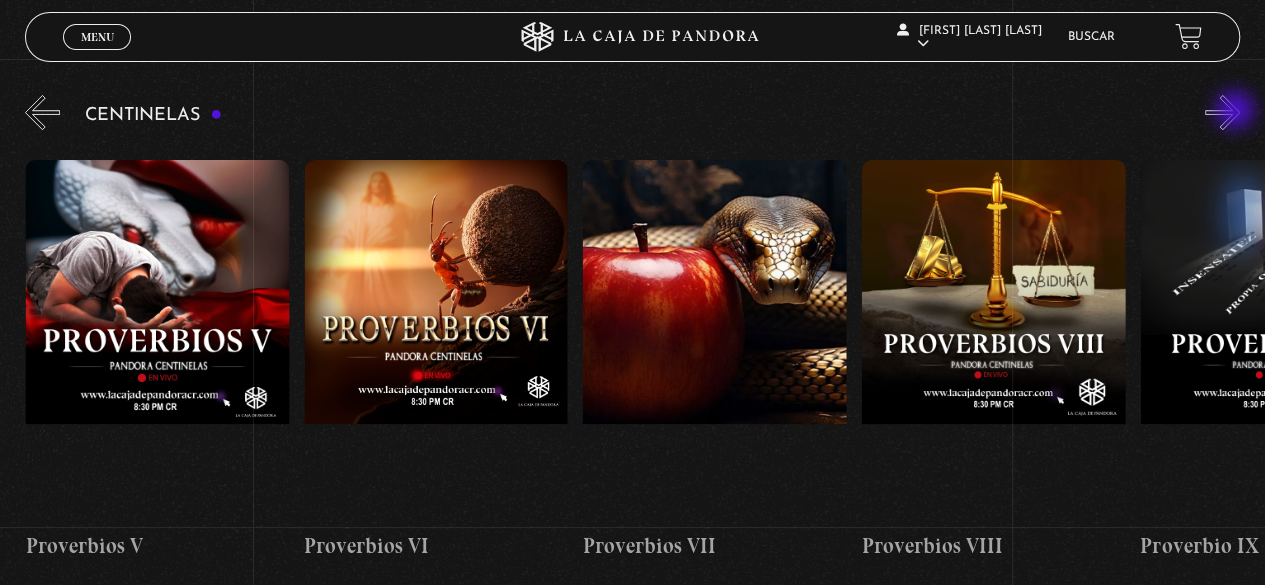 click on "»" at bounding box center [1222, 112] 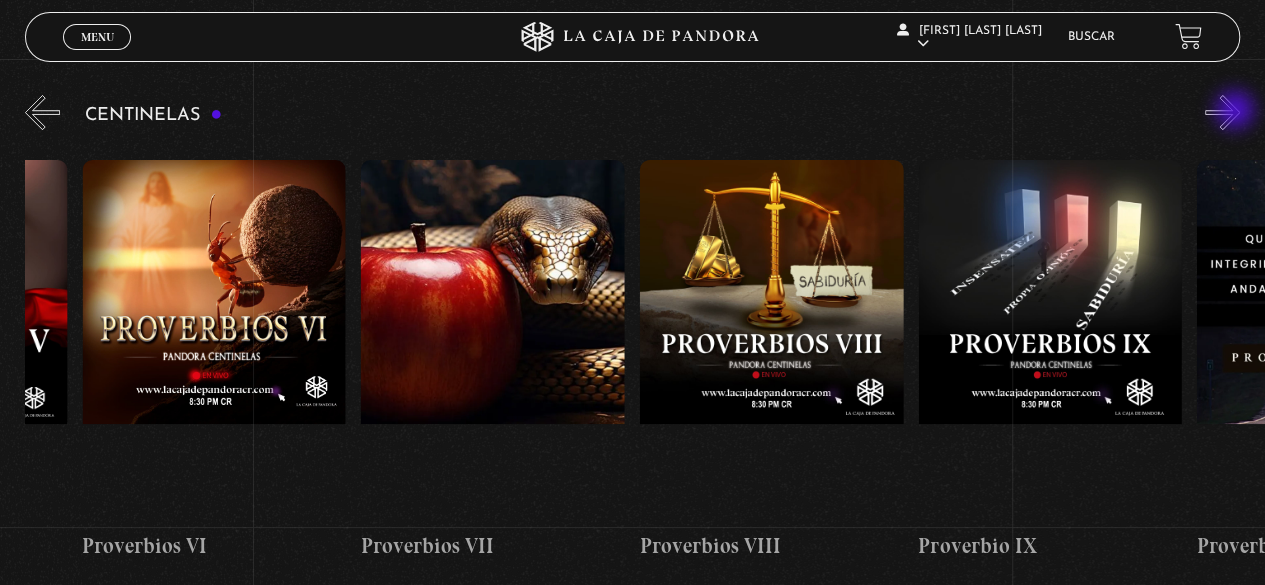 click on "»" at bounding box center (1222, 112) 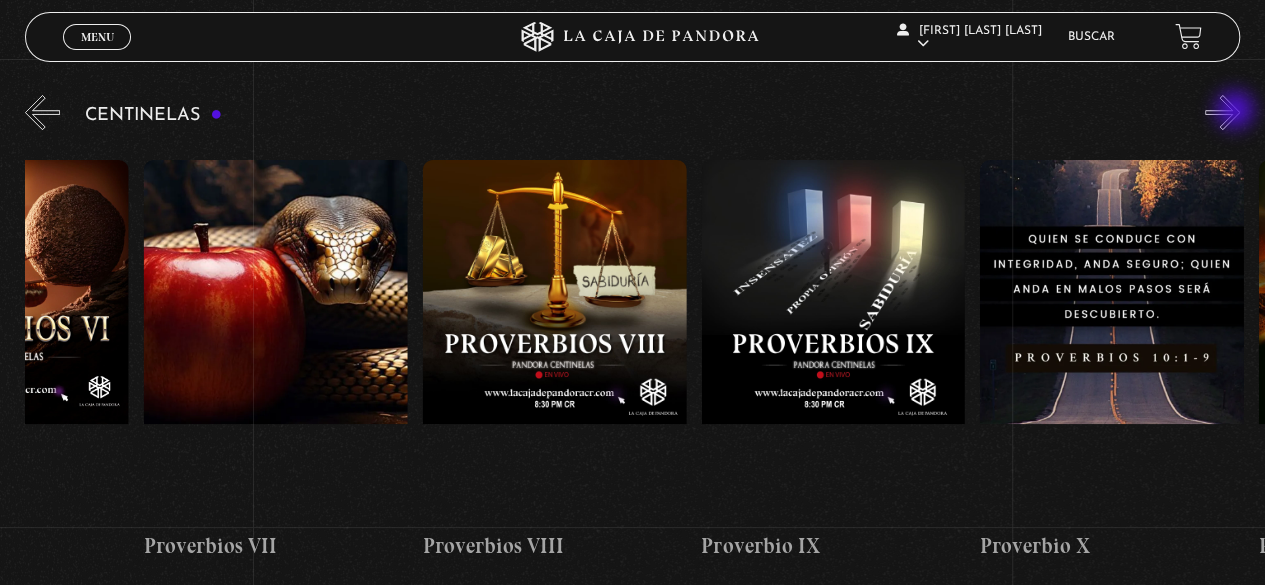 click on "»" at bounding box center (1222, 112) 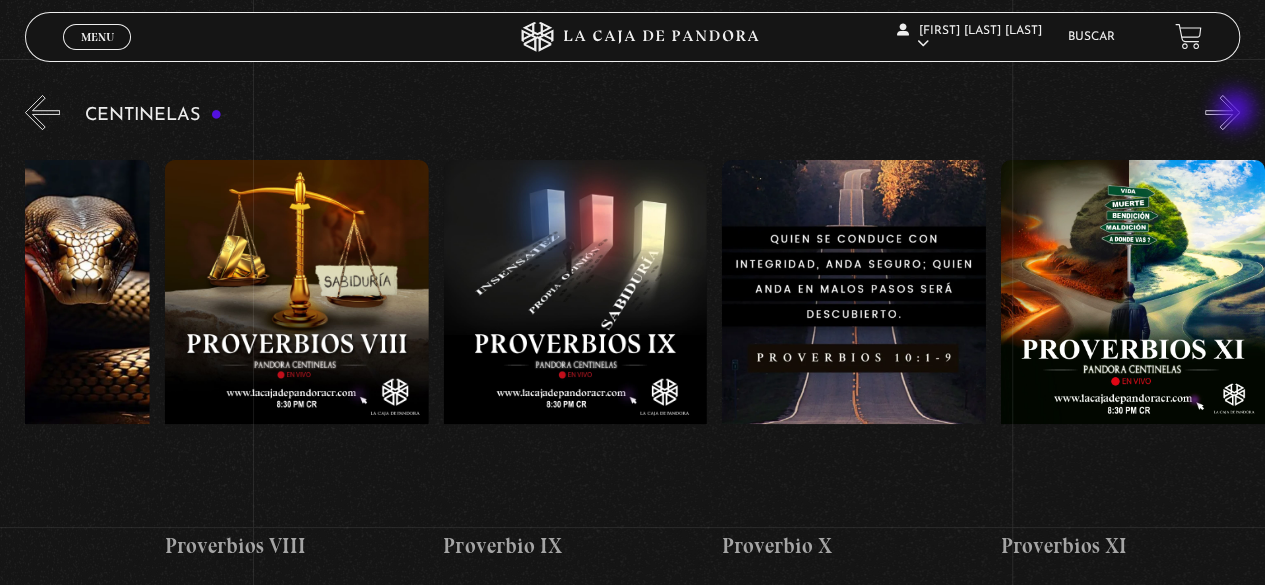 click on "»" at bounding box center (1222, 112) 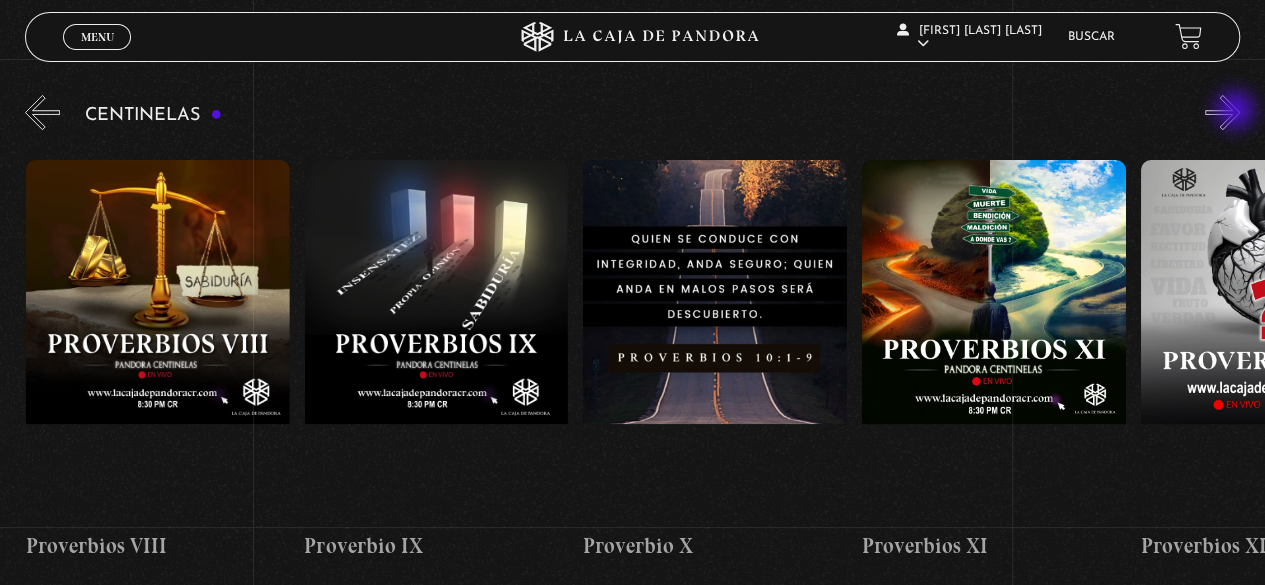 click on "»" at bounding box center [1222, 112] 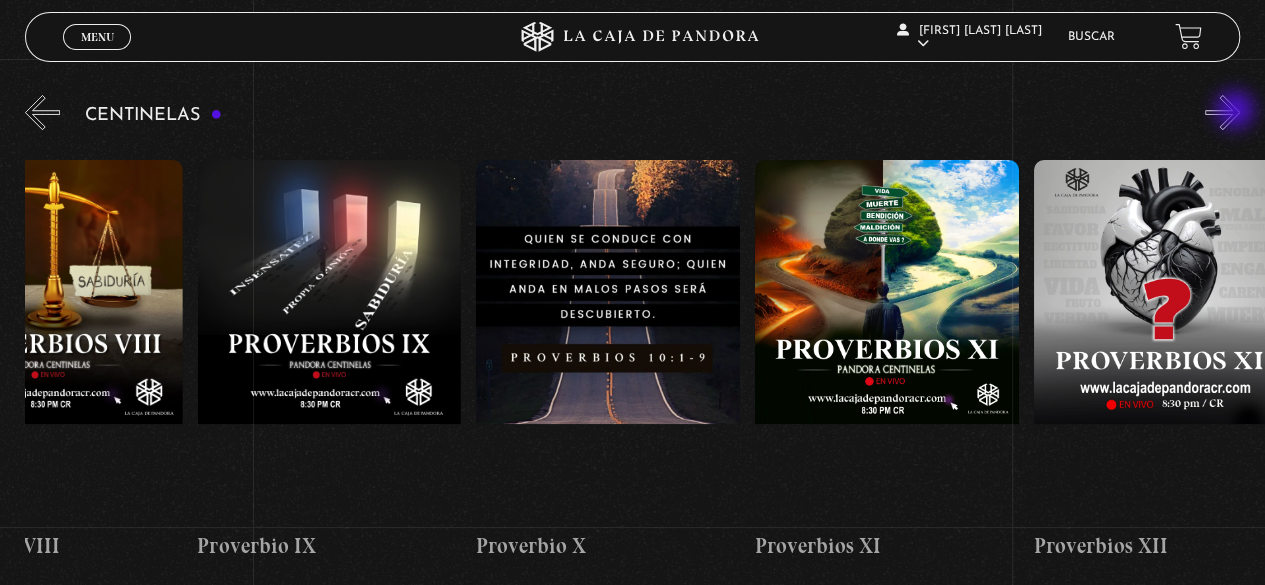 click on "»" at bounding box center (1222, 112) 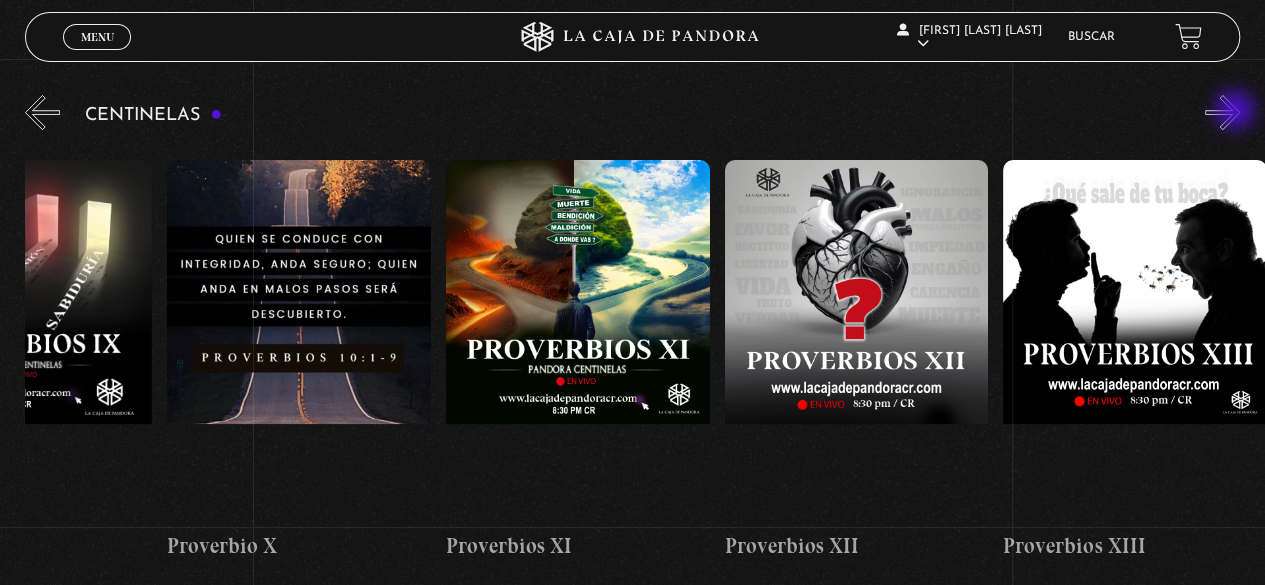 click on "»" at bounding box center (1222, 112) 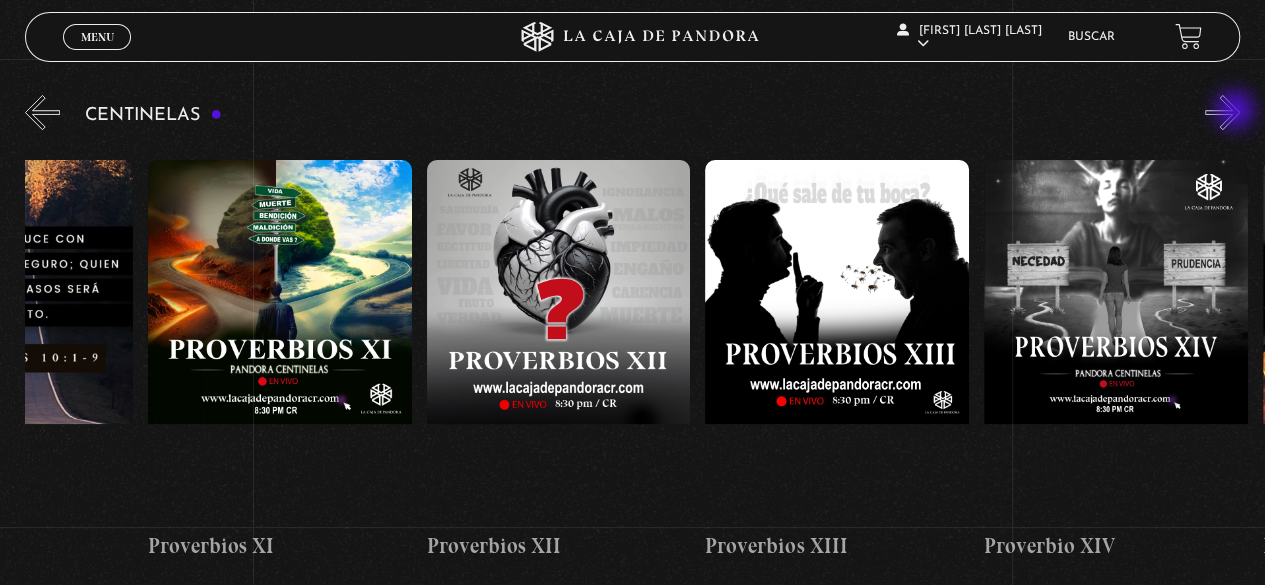 click on "»" at bounding box center [1222, 112] 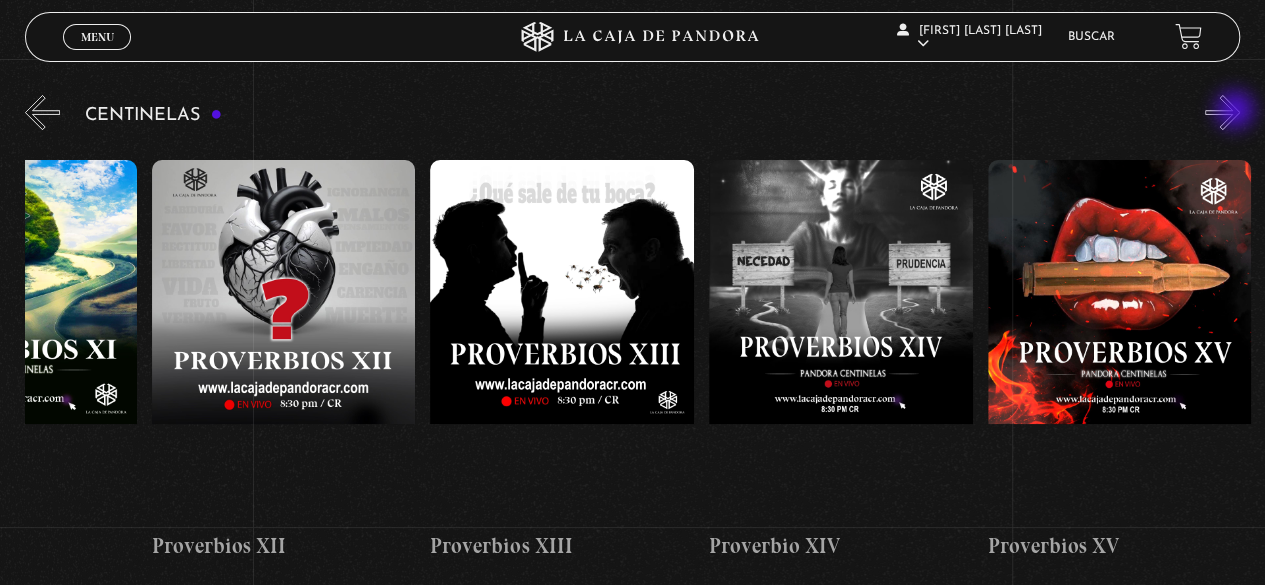 click on "»" at bounding box center [1222, 112] 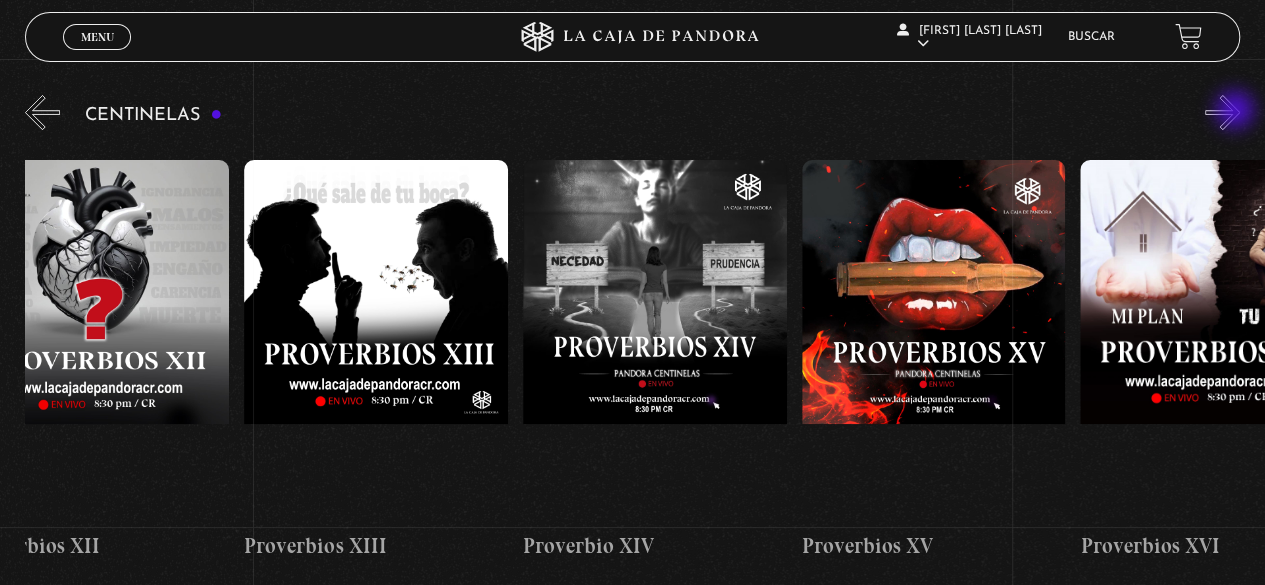 click on "»" at bounding box center [1222, 112] 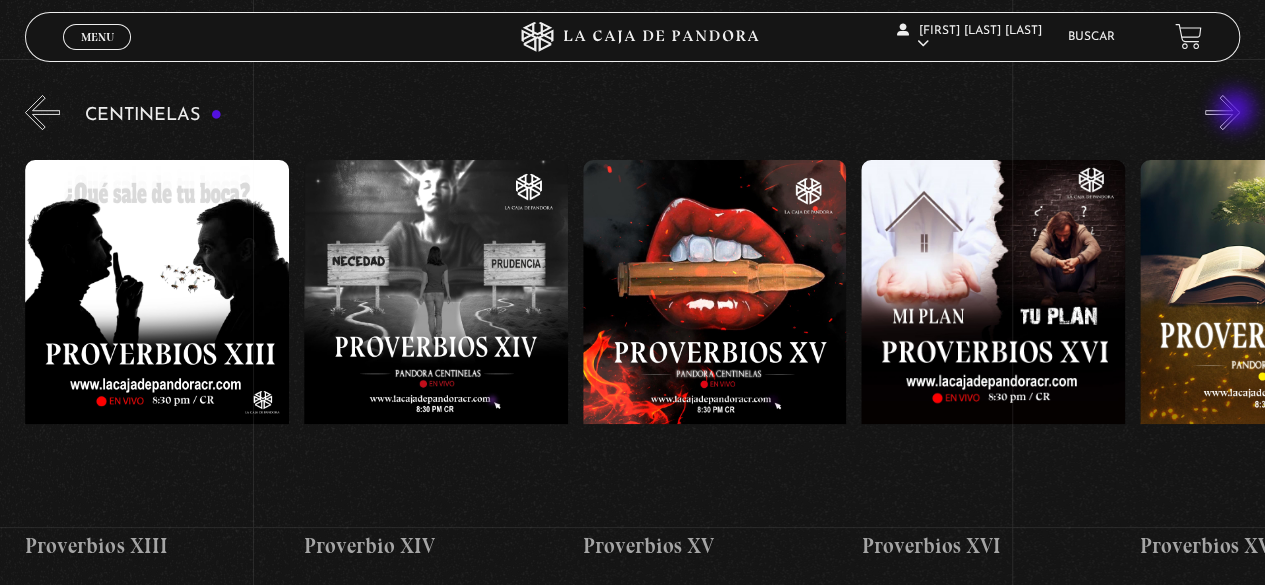 click on "»" at bounding box center (1222, 112) 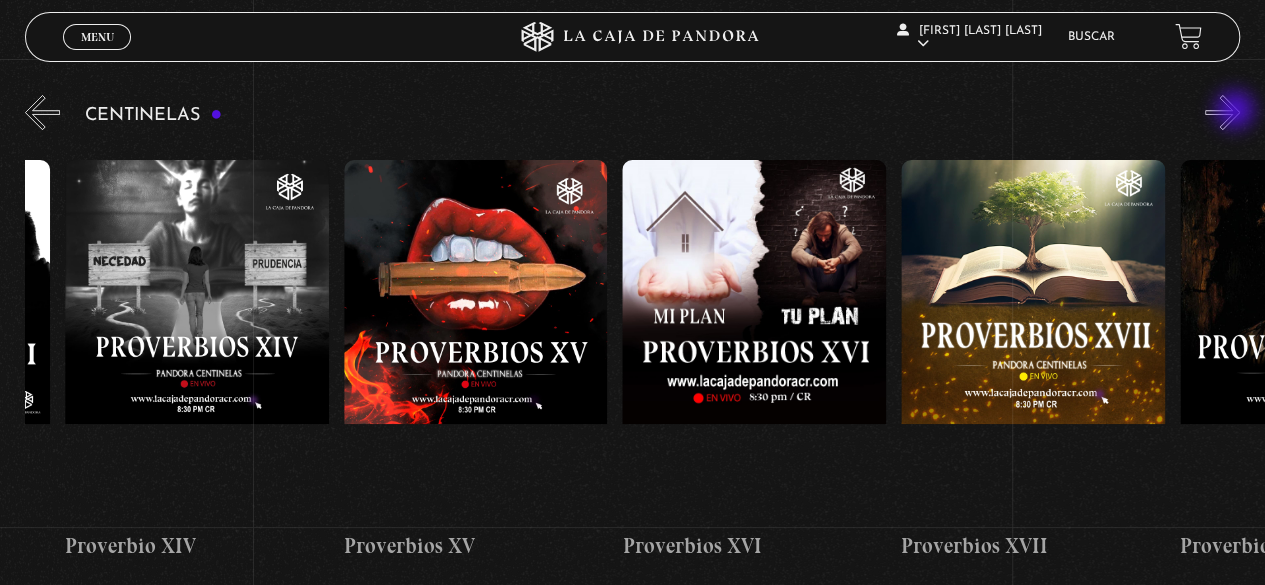 click on "»" at bounding box center (1222, 112) 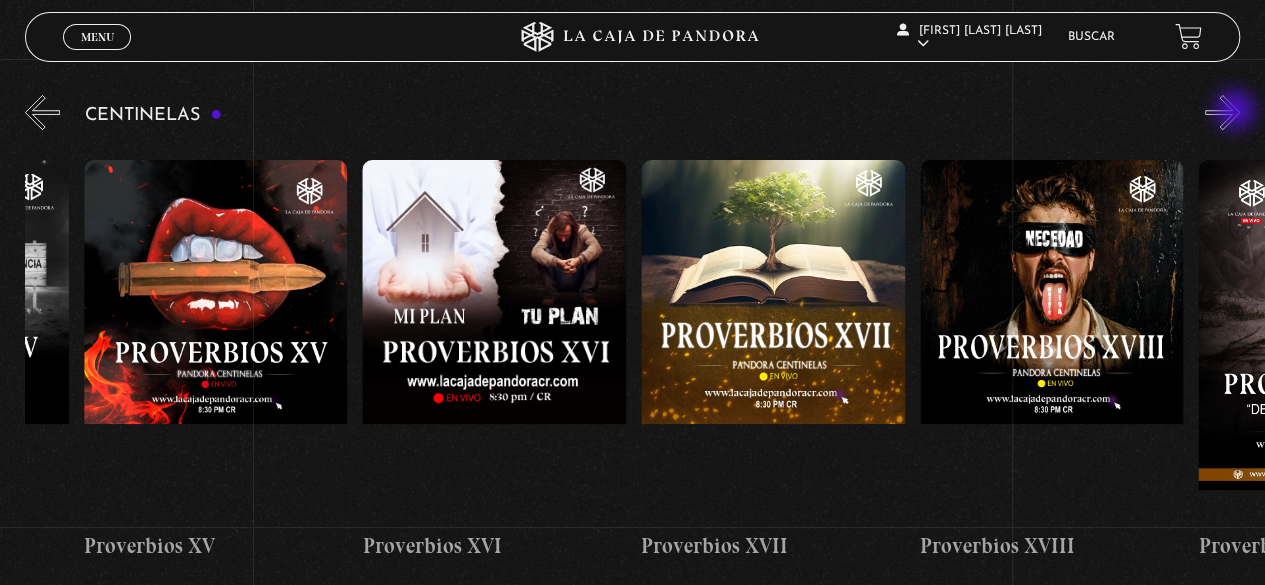 click on "»" at bounding box center (1222, 112) 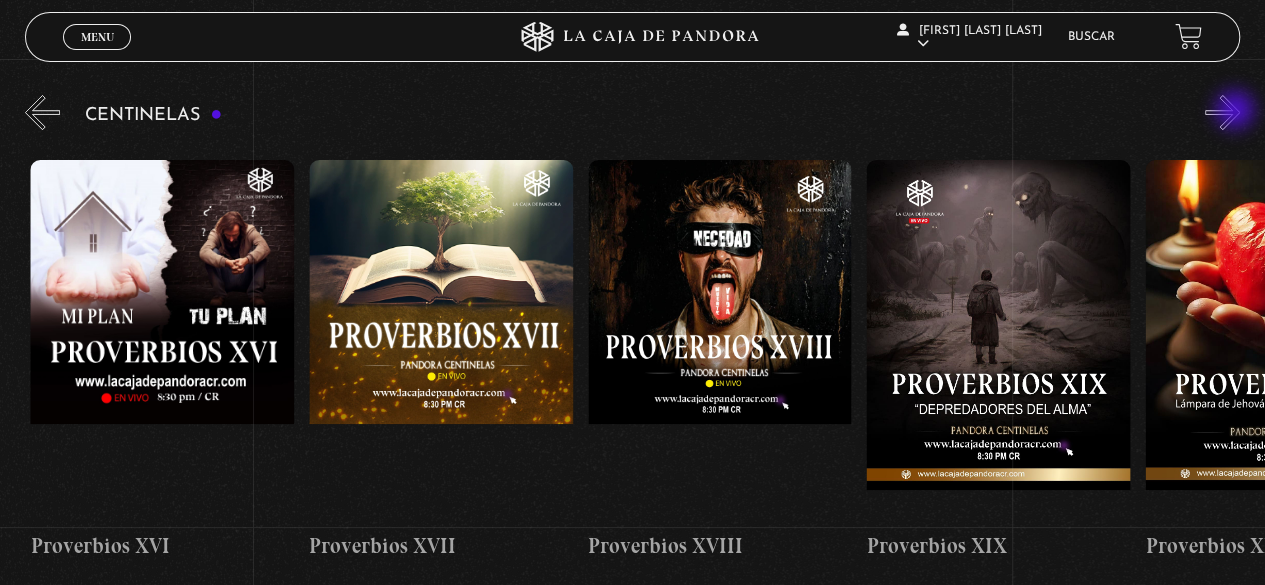 click on "»" at bounding box center [1222, 112] 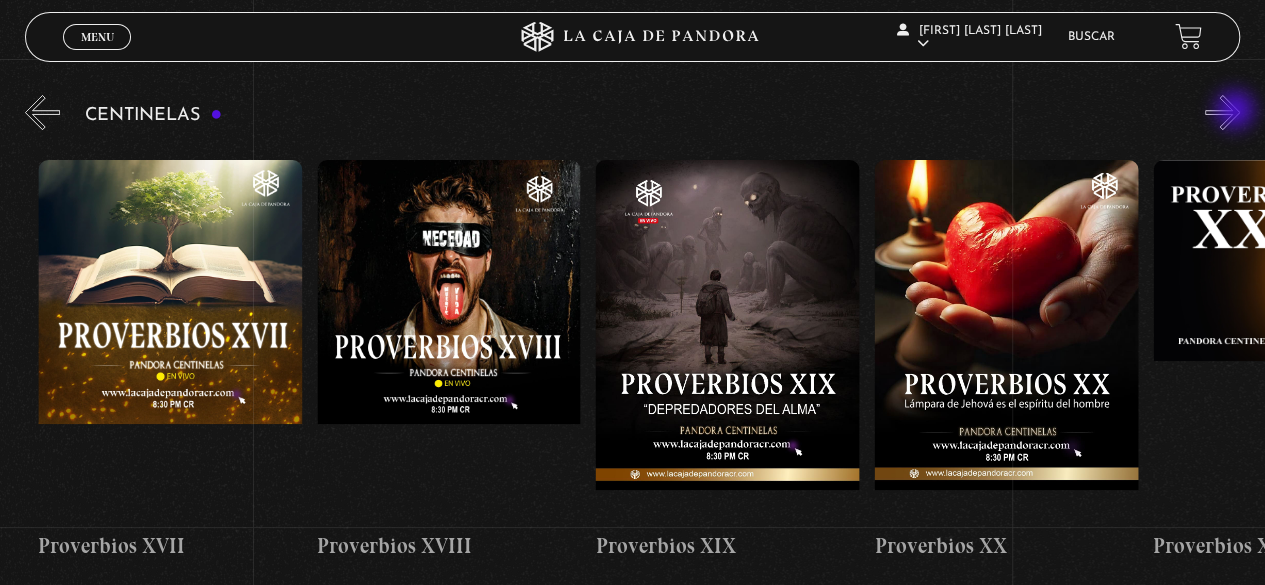 click on "»" at bounding box center (1222, 112) 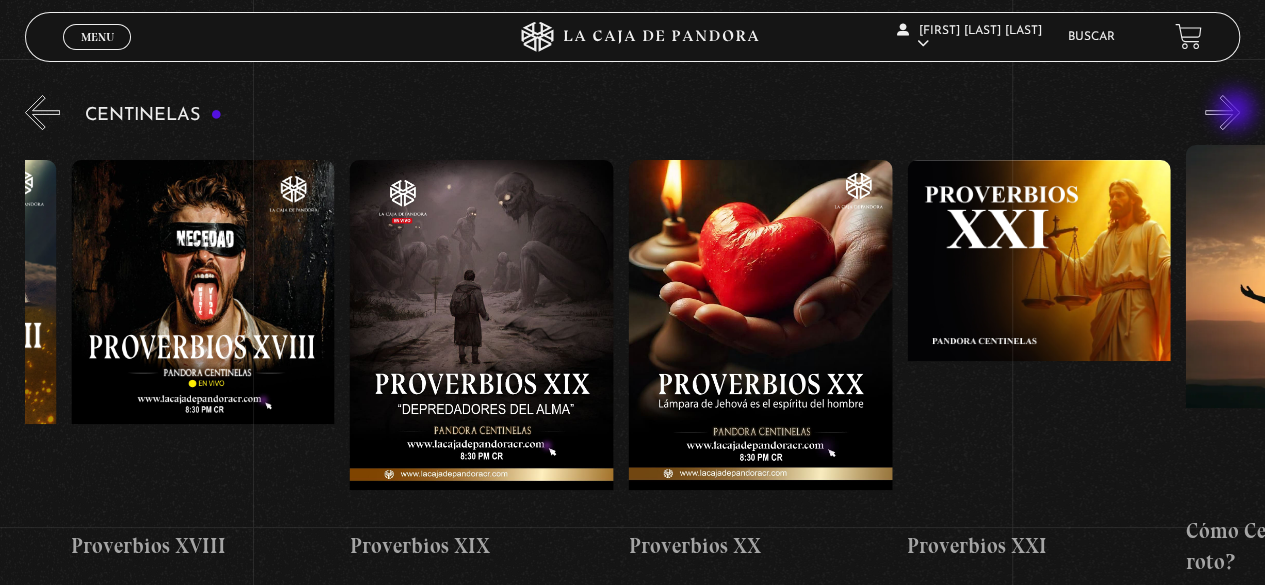 click on "»" at bounding box center (1222, 112) 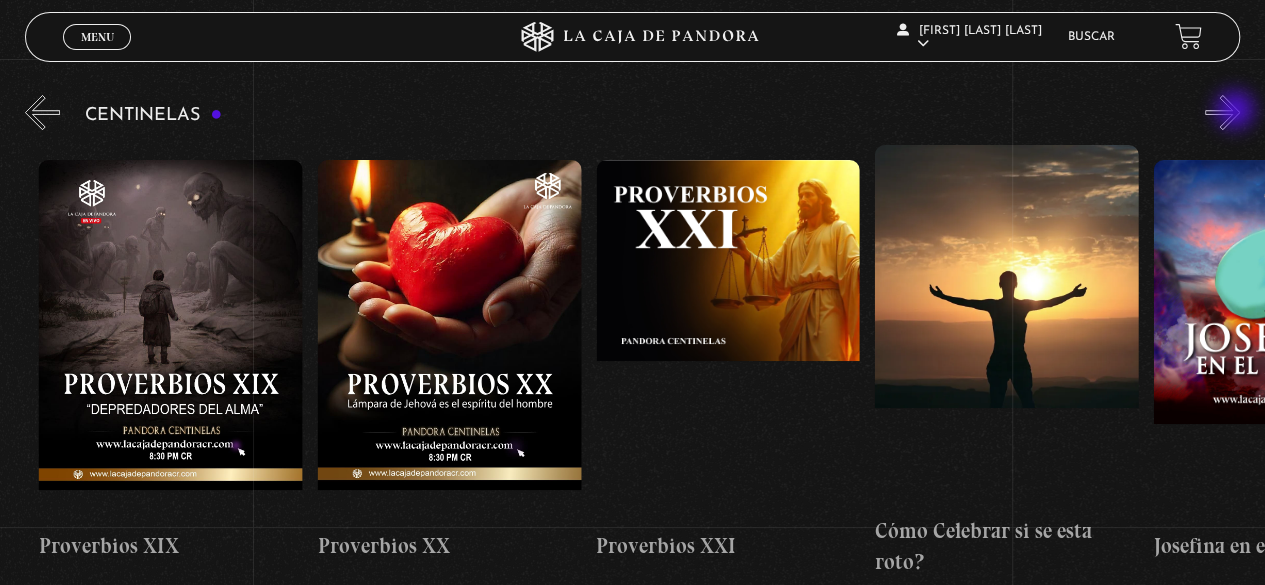 click on "»" at bounding box center [1222, 112] 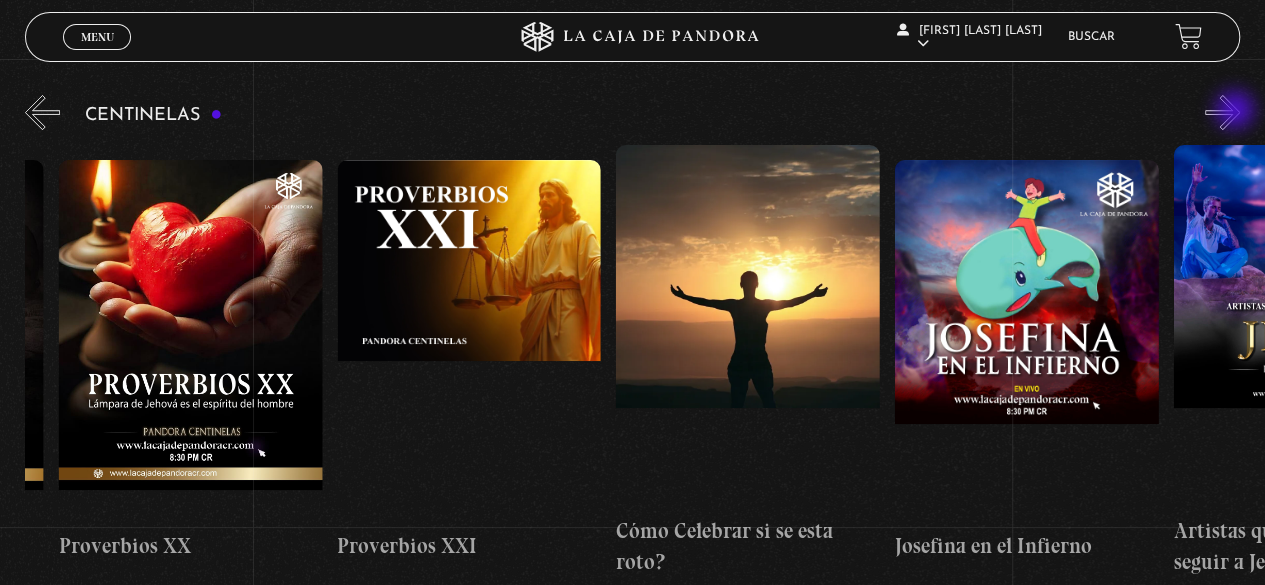 click on "»" at bounding box center (1222, 112) 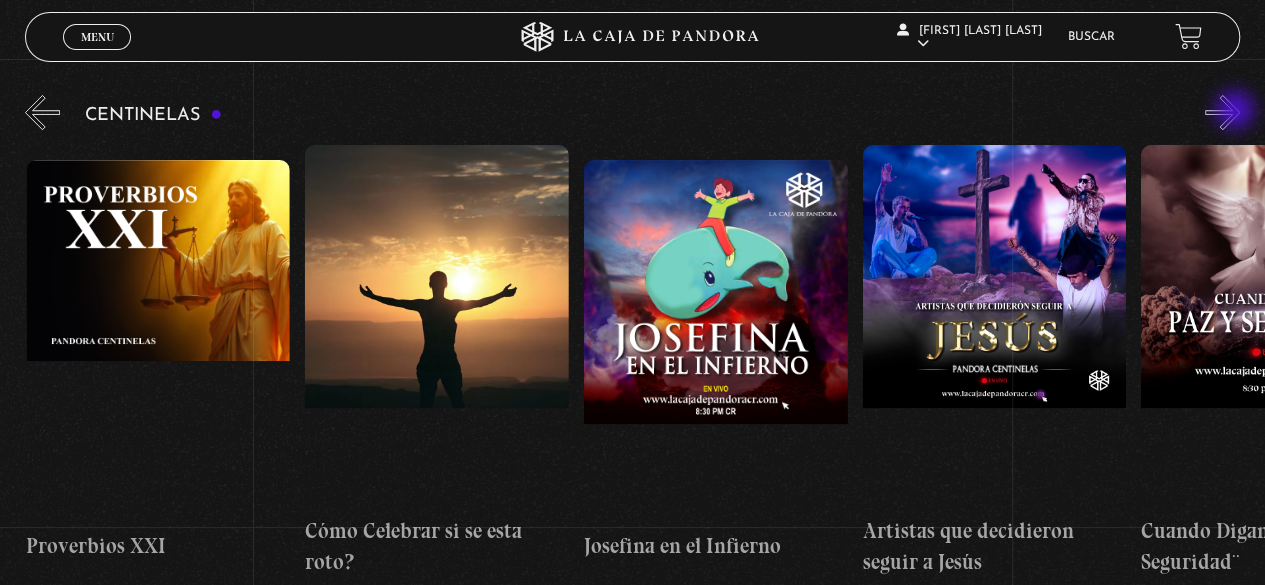 scroll, scrollTop: 0, scrollLeft: 6409, axis: horizontal 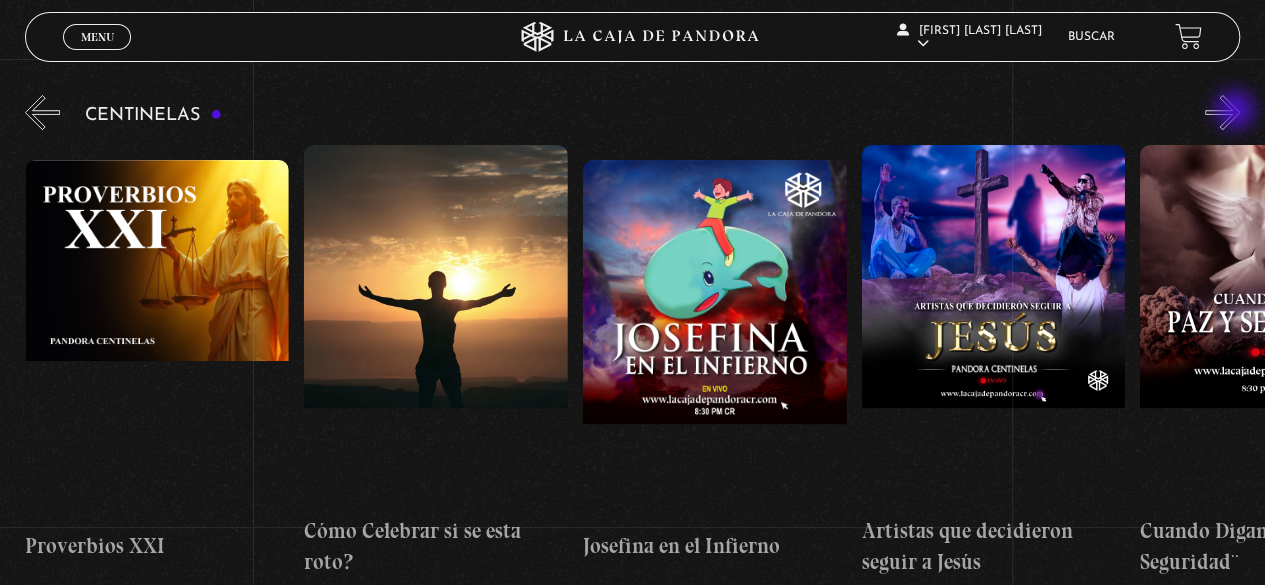 click on "»" at bounding box center [1222, 112] 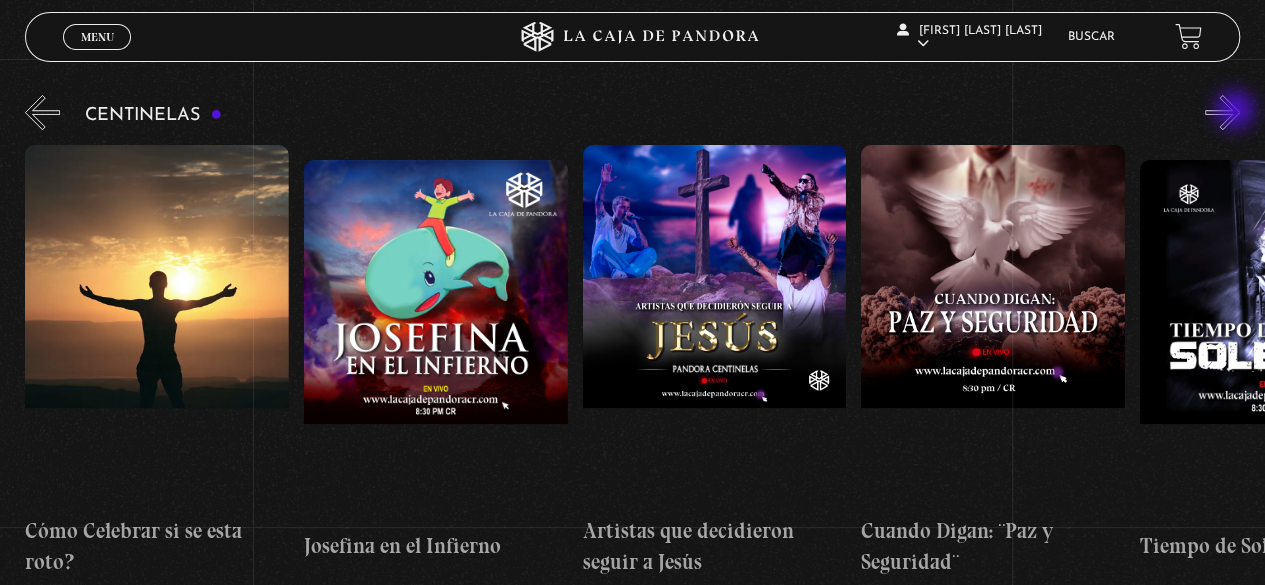 click on "»" at bounding box center (1222, 112) 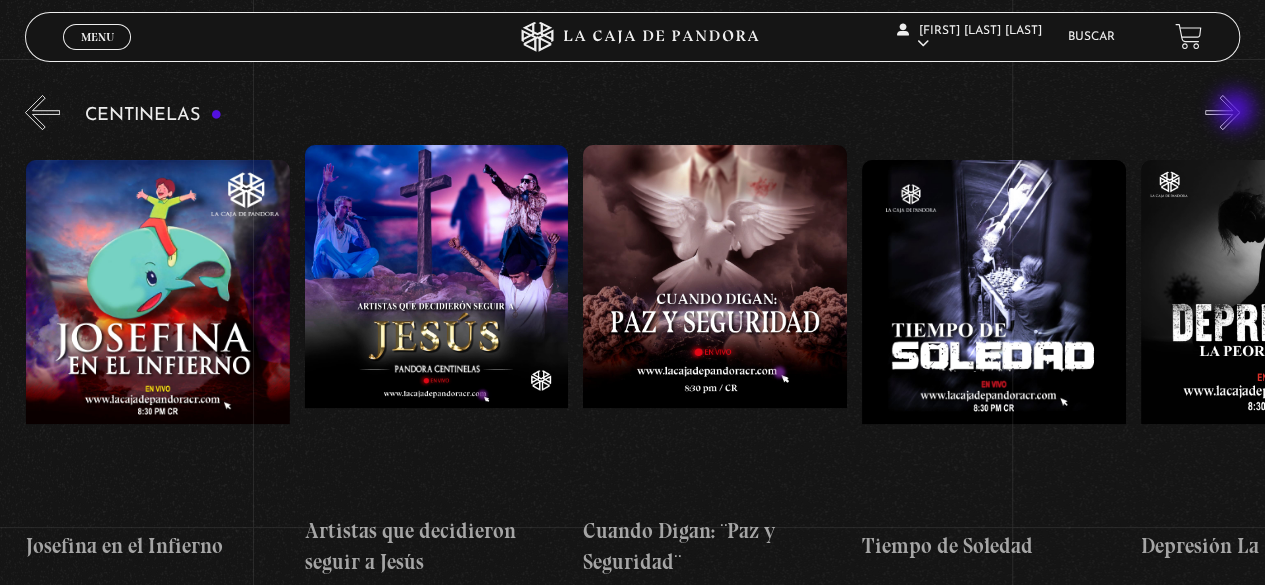 click on "»" at bounding box center [1222, 112] 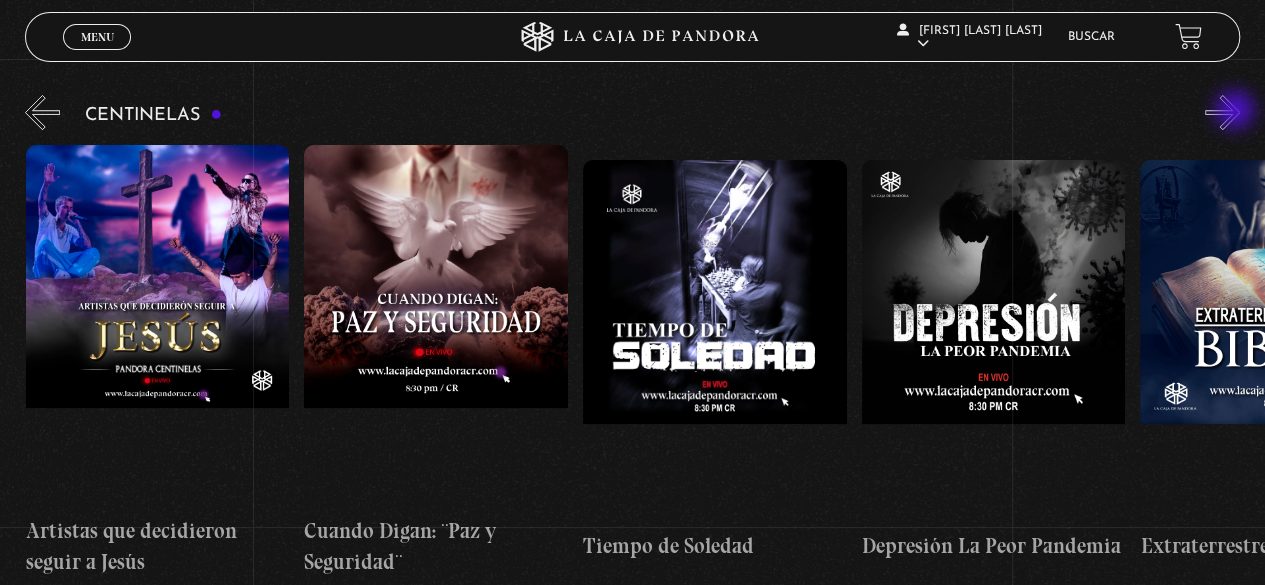 click on "»" at bounding box center [1222, 112] 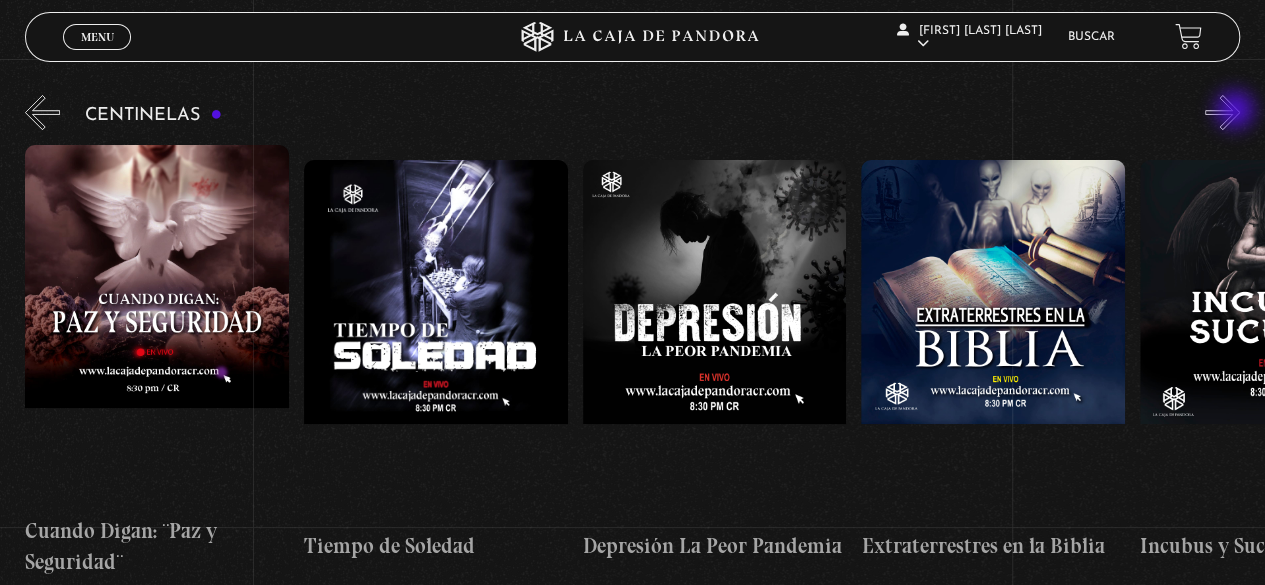 click on "»" at bounding box center [1222, 112] 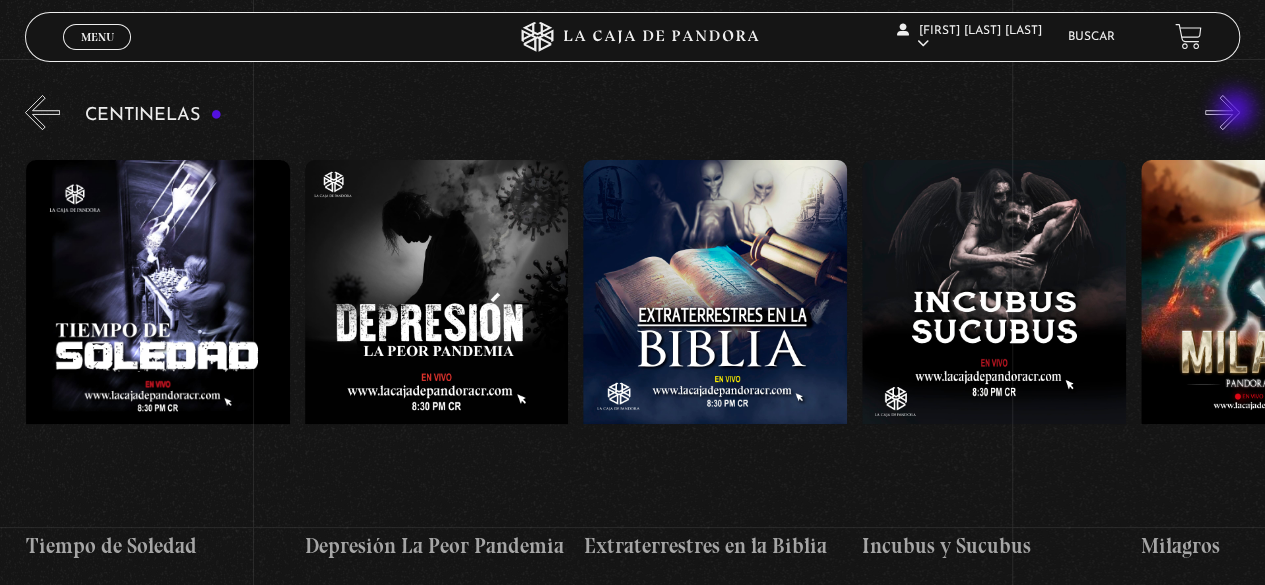 click on "»" at bounding box center (1222, 112) 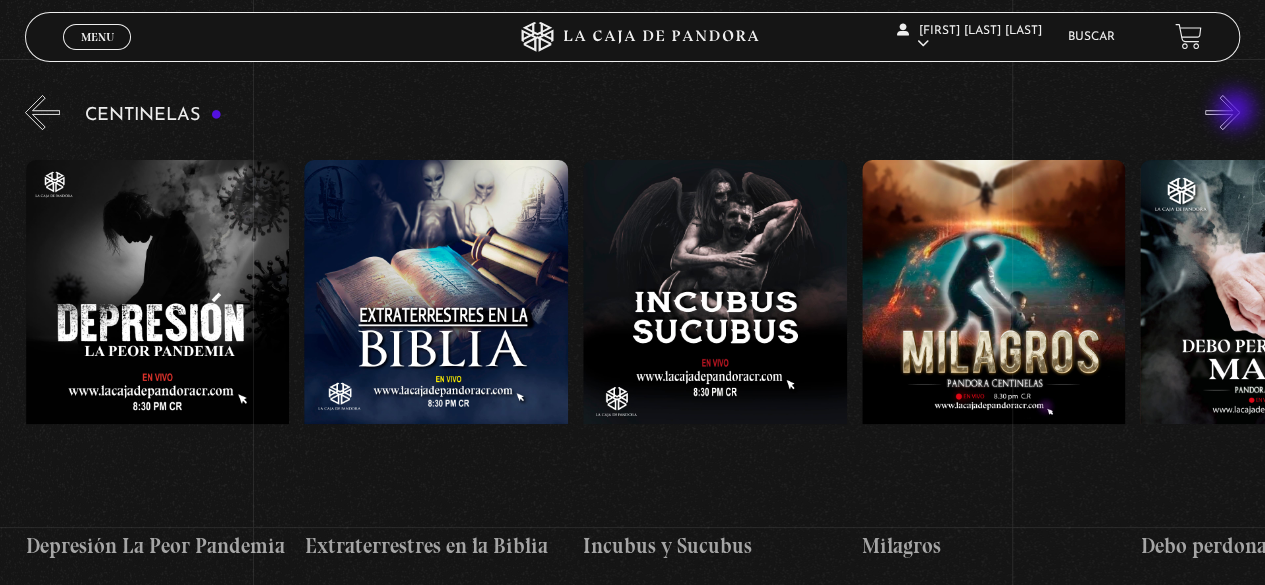 click on "»" at bounding box center [1222, 112] 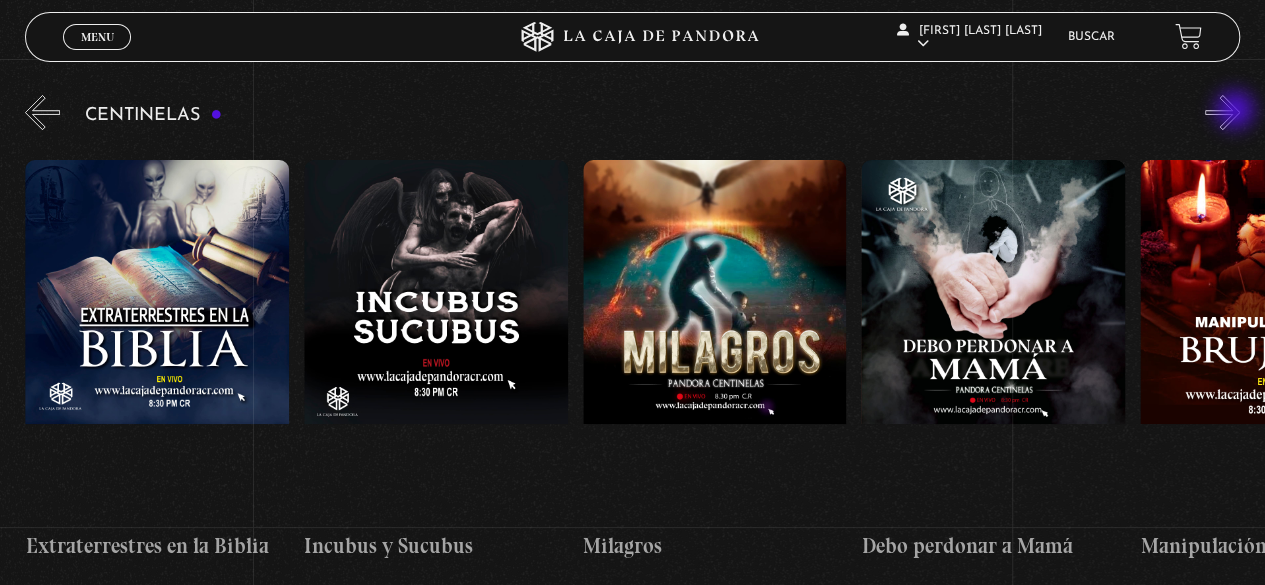 click on "»" at bounding box center (1222, 112) 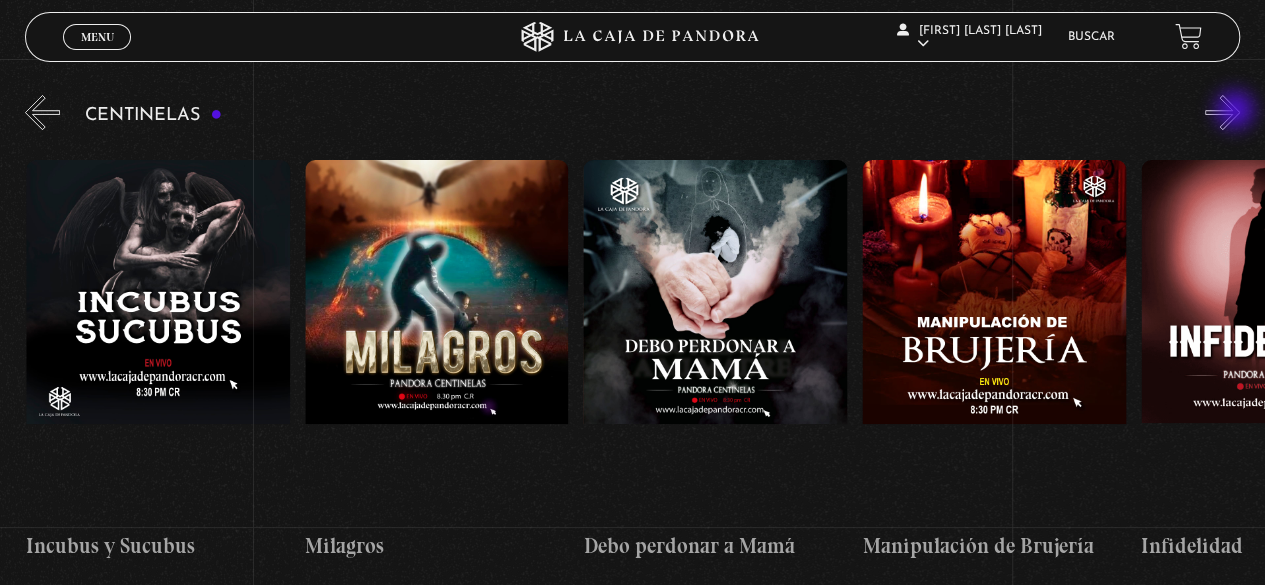 click on "»" at bounding box center [1222, 112] 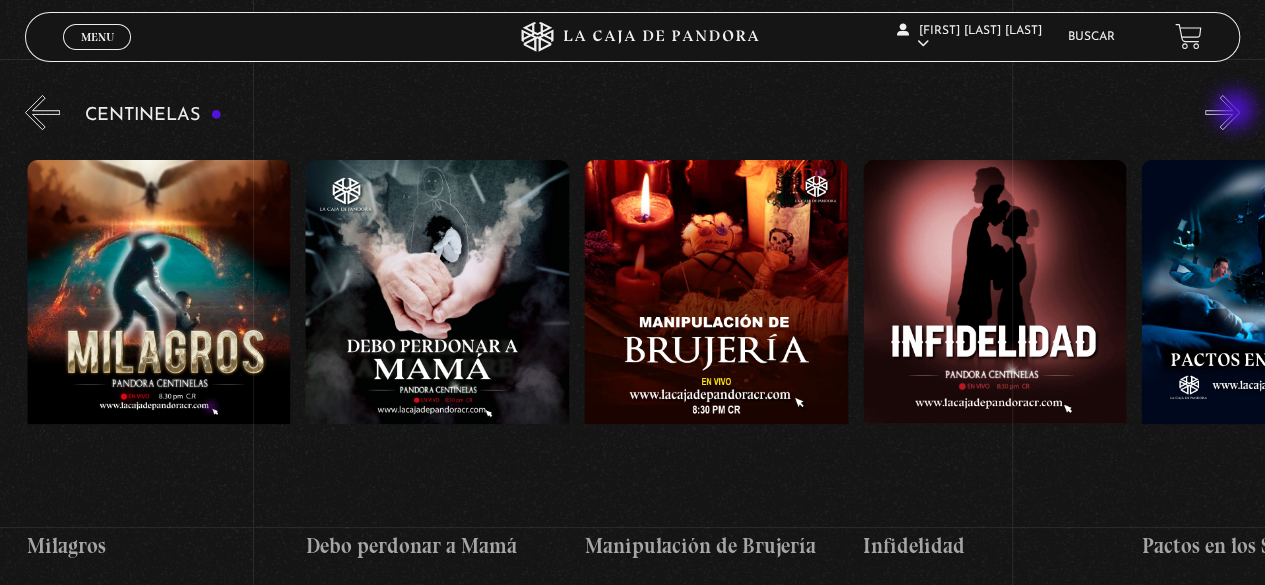 click on "»" at bounding box center [1222, 112] 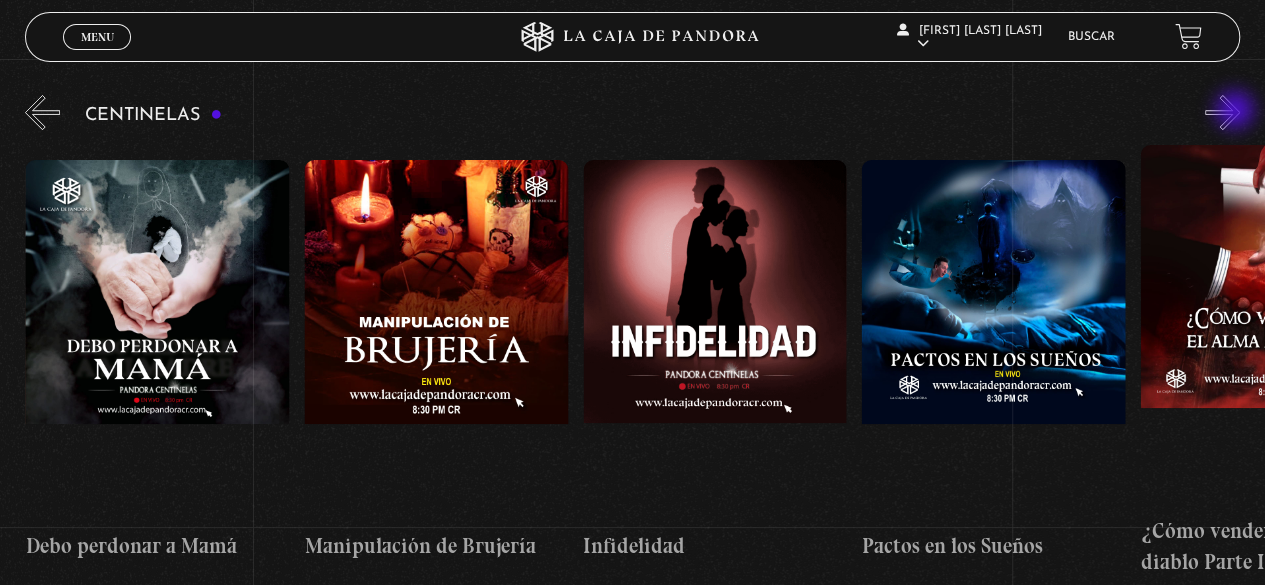 click on "»" at bounding box center [1222, 112] 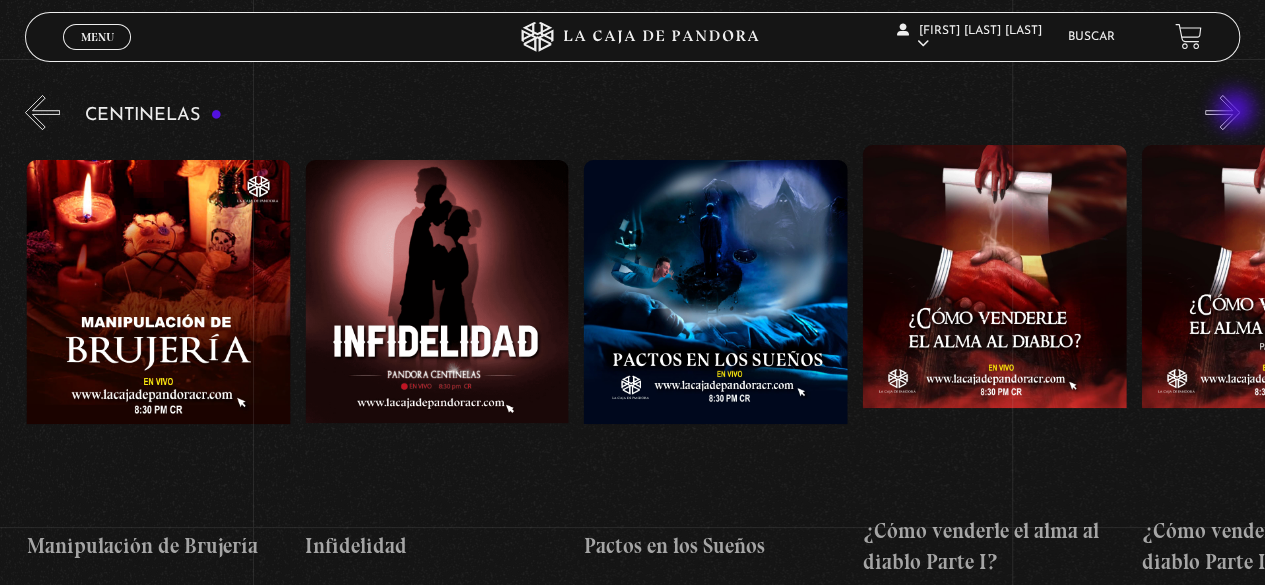 click on "»" at bounding box center [1222, 112] 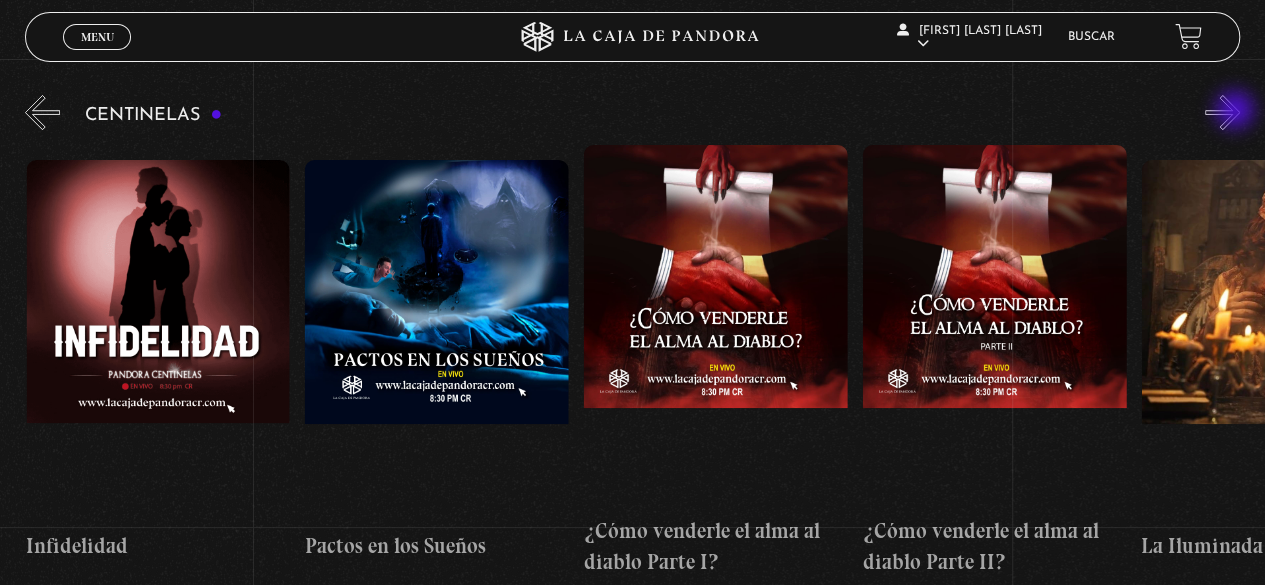click on "»" at bounding box center (1222, 112) 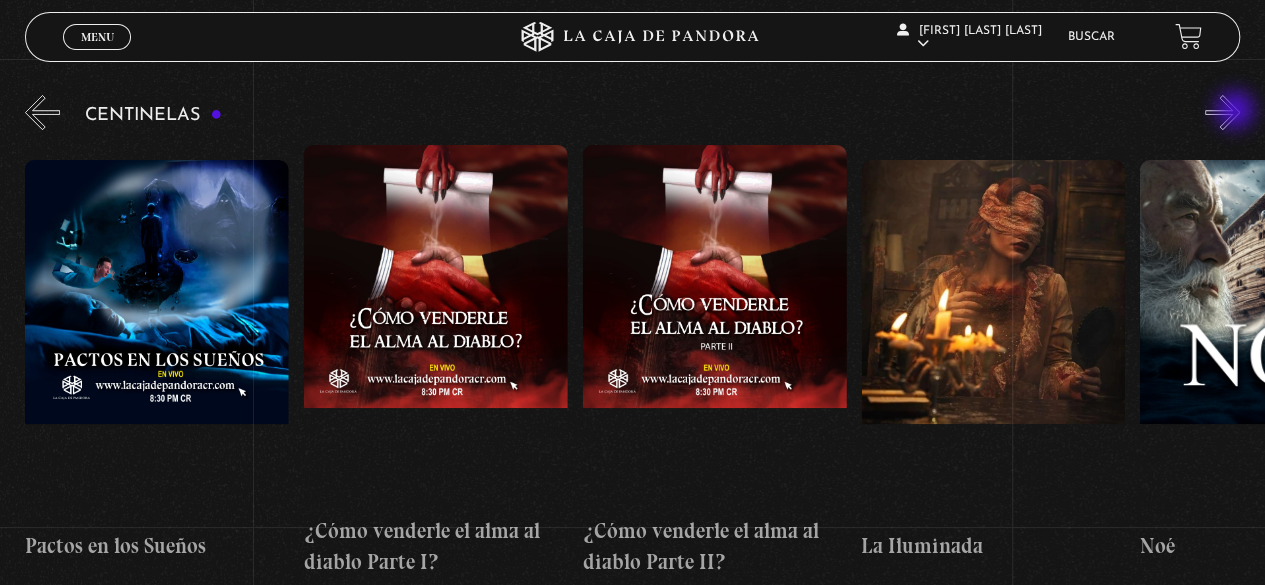 click on "»" at bounding box center [1222, 112] 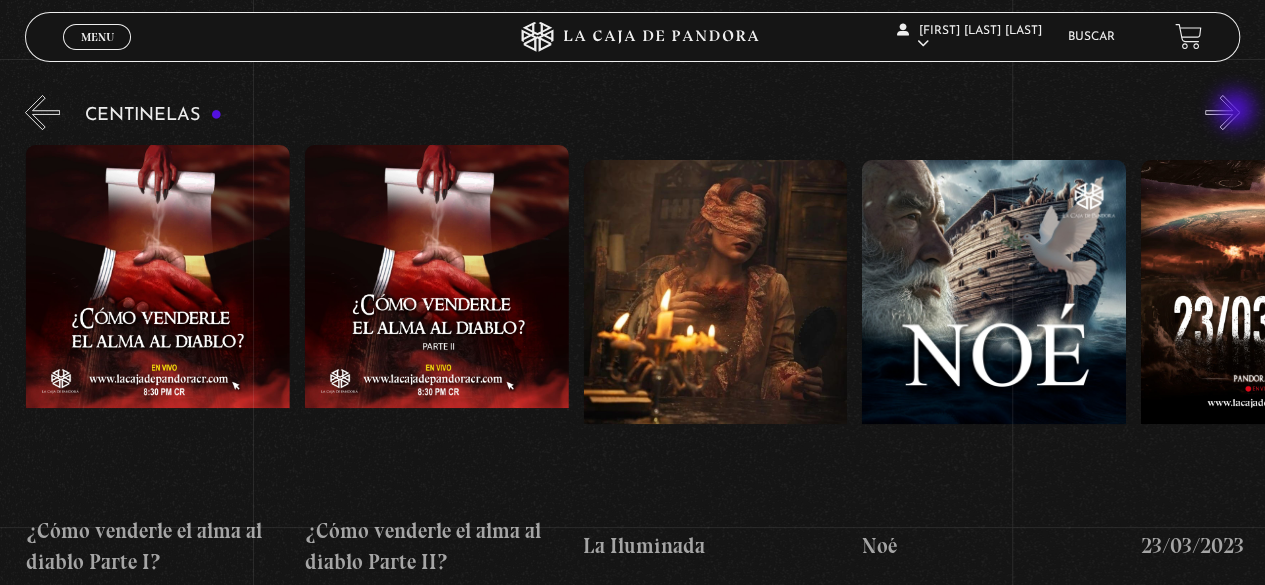 scroll, scrollTop: 0, scrollLeft: 10310, axis: horizontal 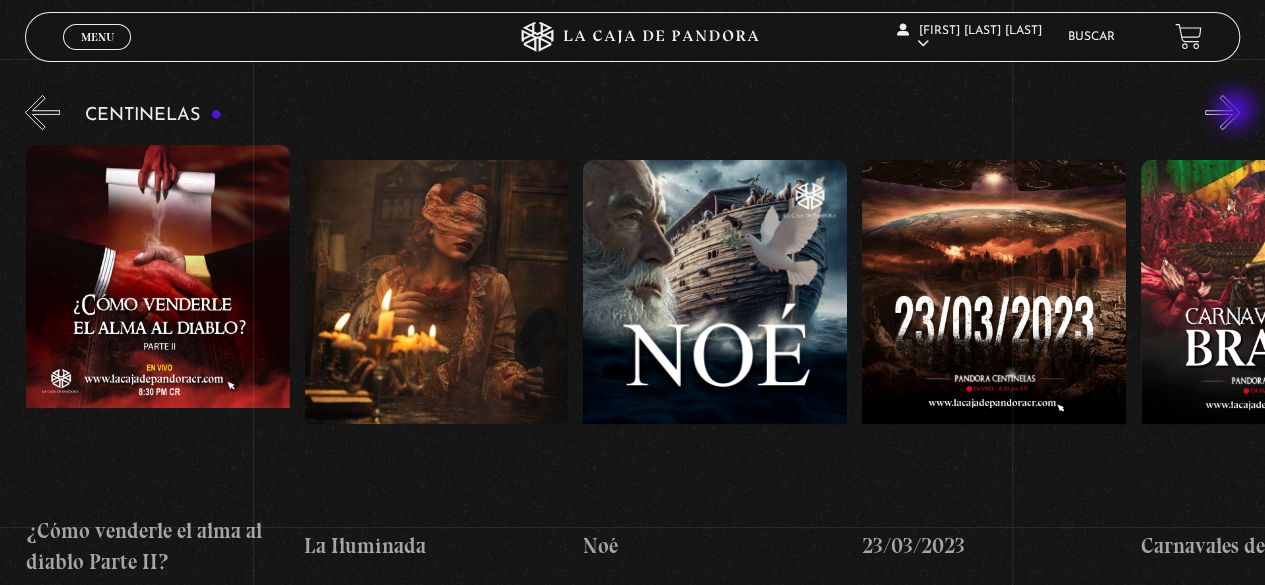 click on "»" at bounding box center (1222, 112) 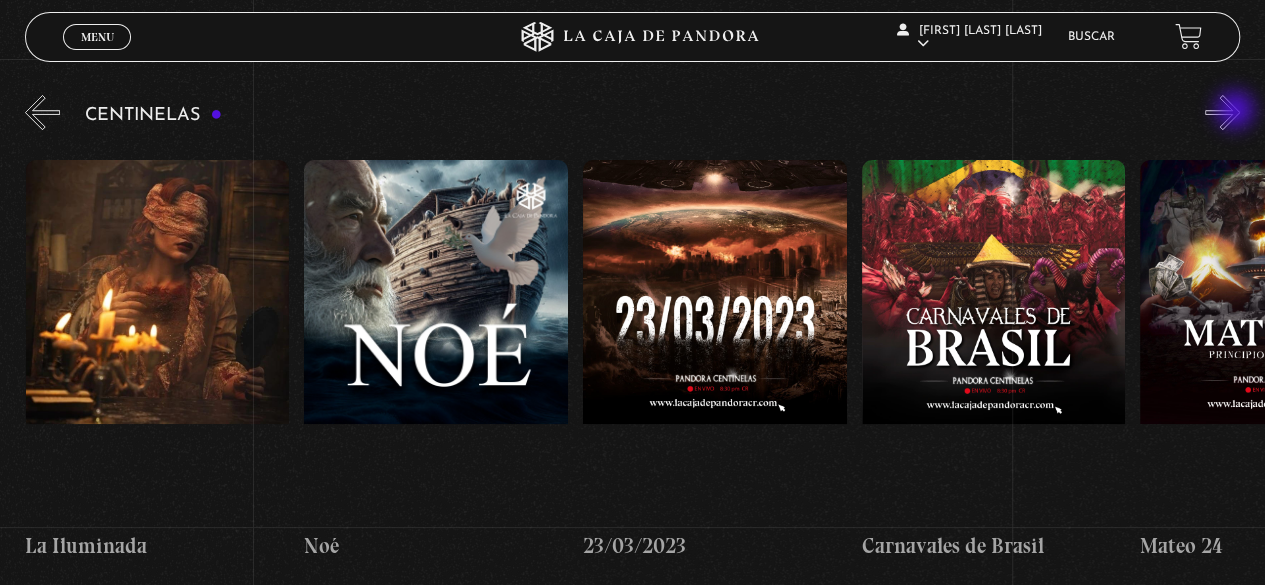 click on "»" at bounding box center (1222, 112) 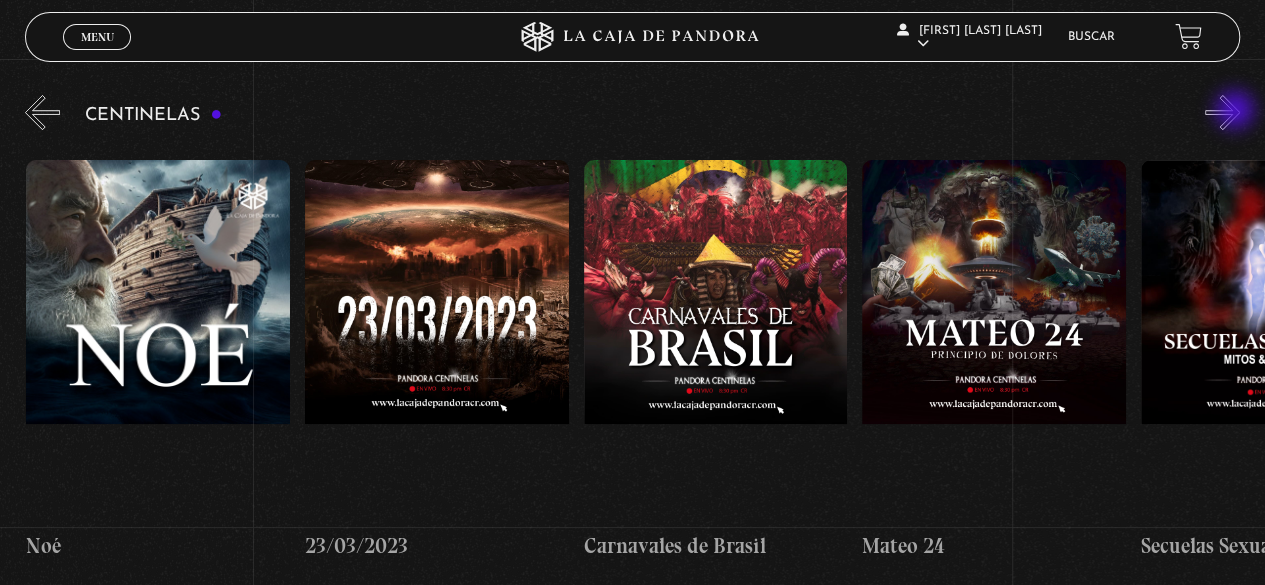 click on "»" at bounding box center (1222, 112) 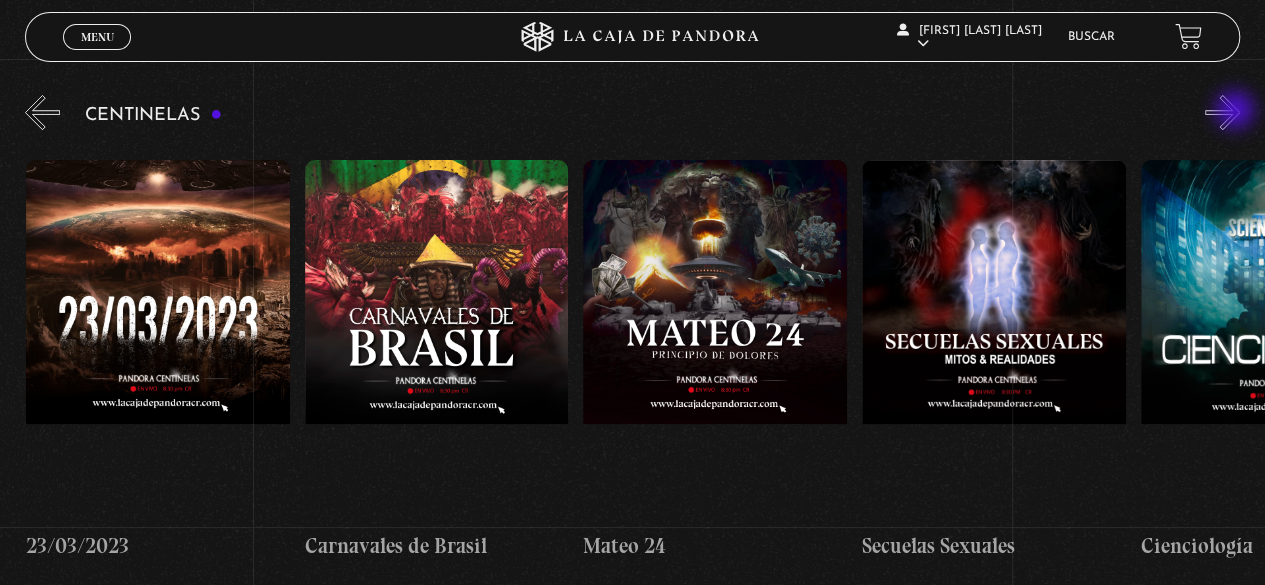 click on "»" at bounding box center (1222, 112) 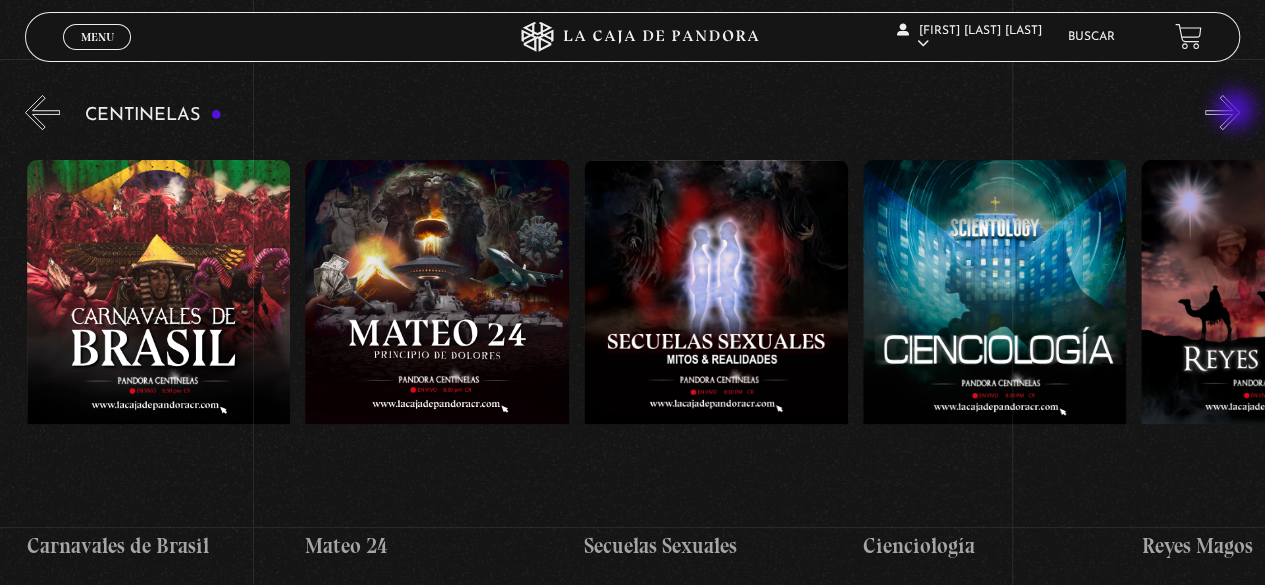 scroll, scrollTop: 0, scrollLeft: 11704, axis: horizontal 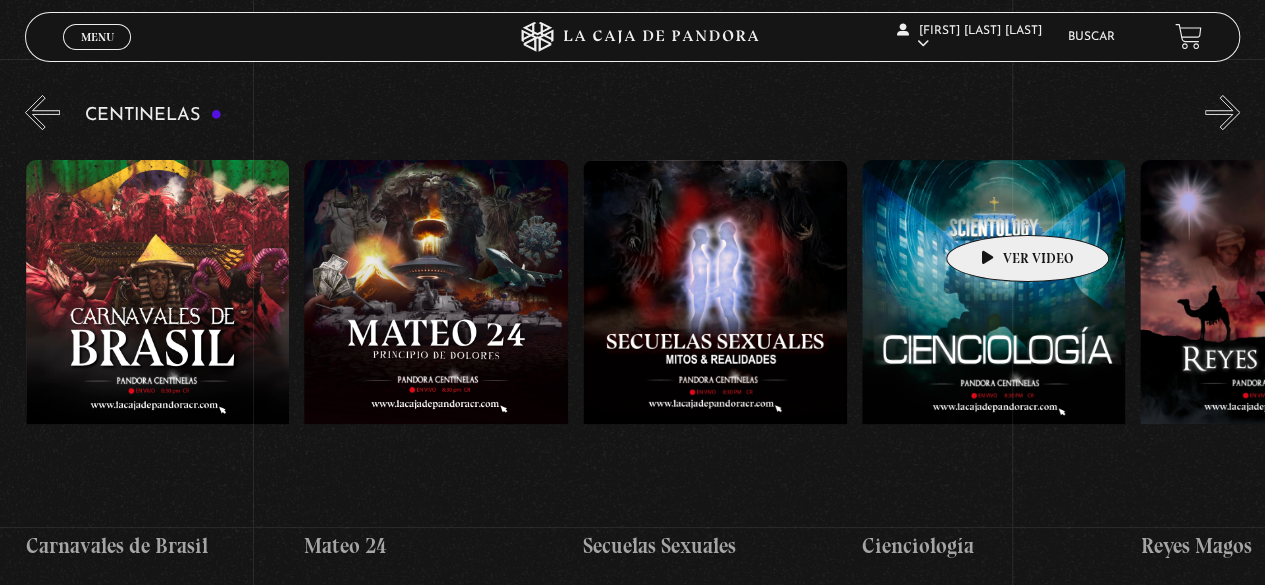 click at bounding box center (994, 340) 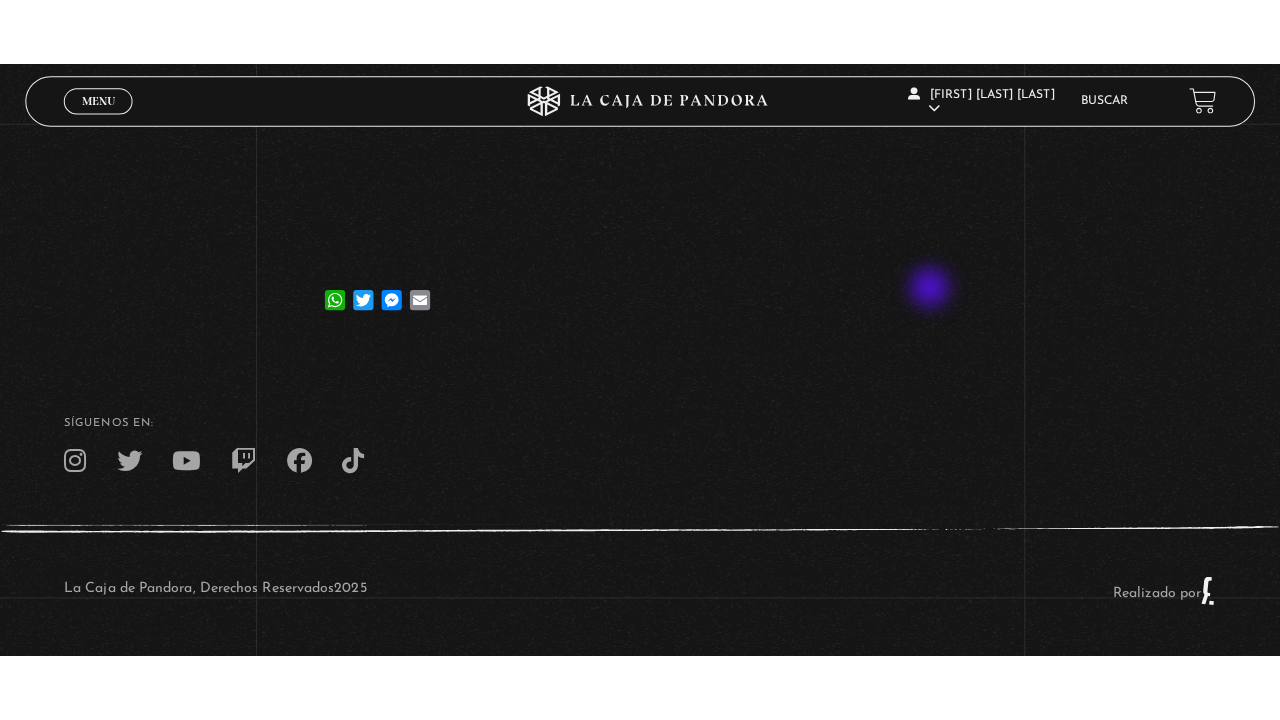 scroll, scrollTop: 344, scrollLeft: 0, axis: vertical 